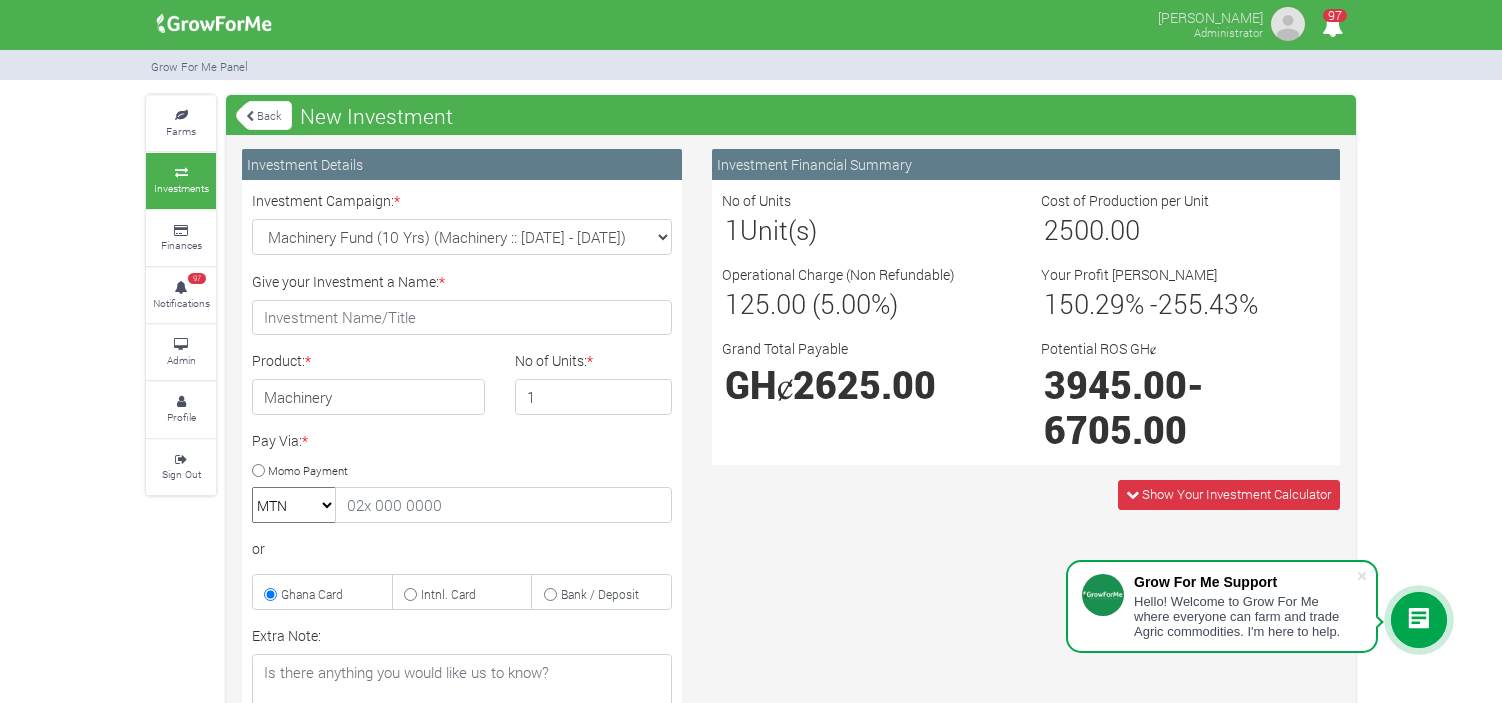 select on "42" 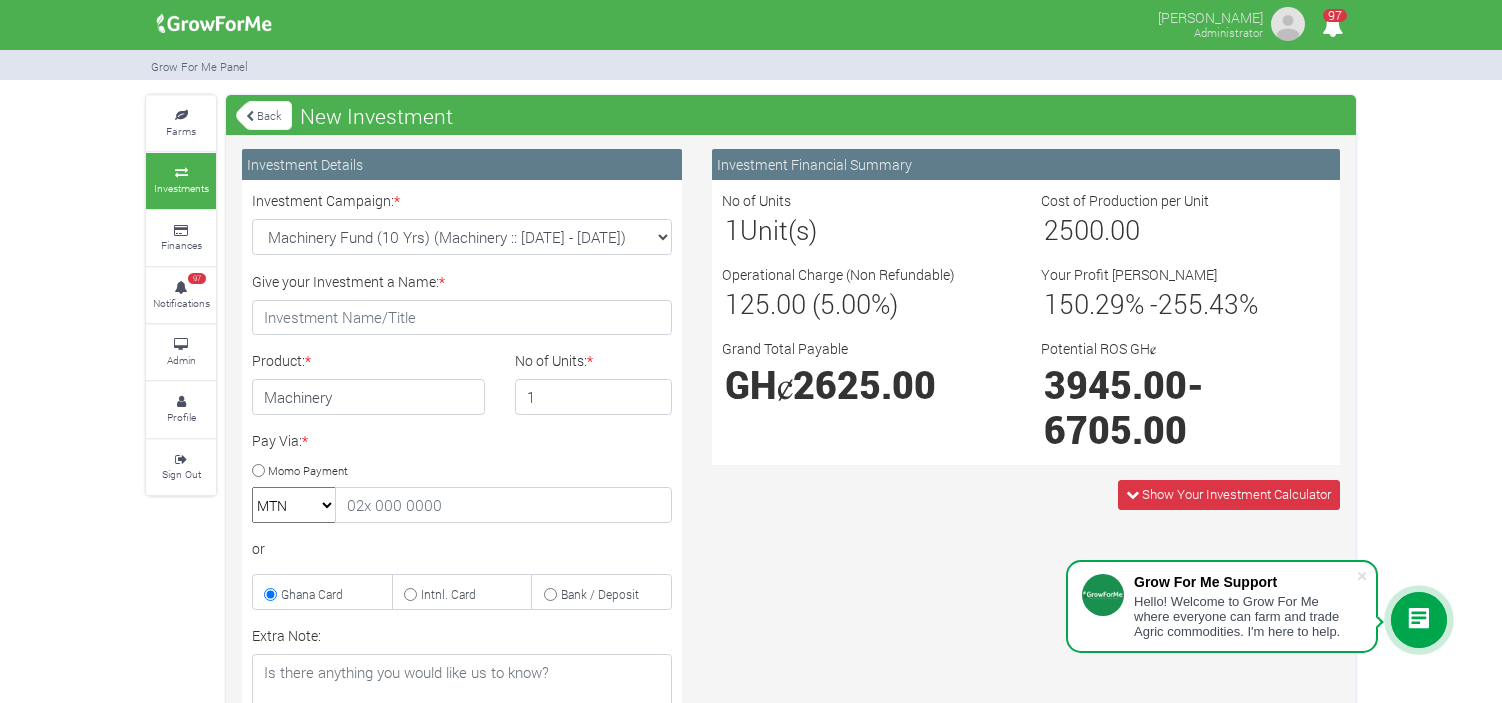 scroll, scrollTop: 0, scrollLeft: 0, axis: both 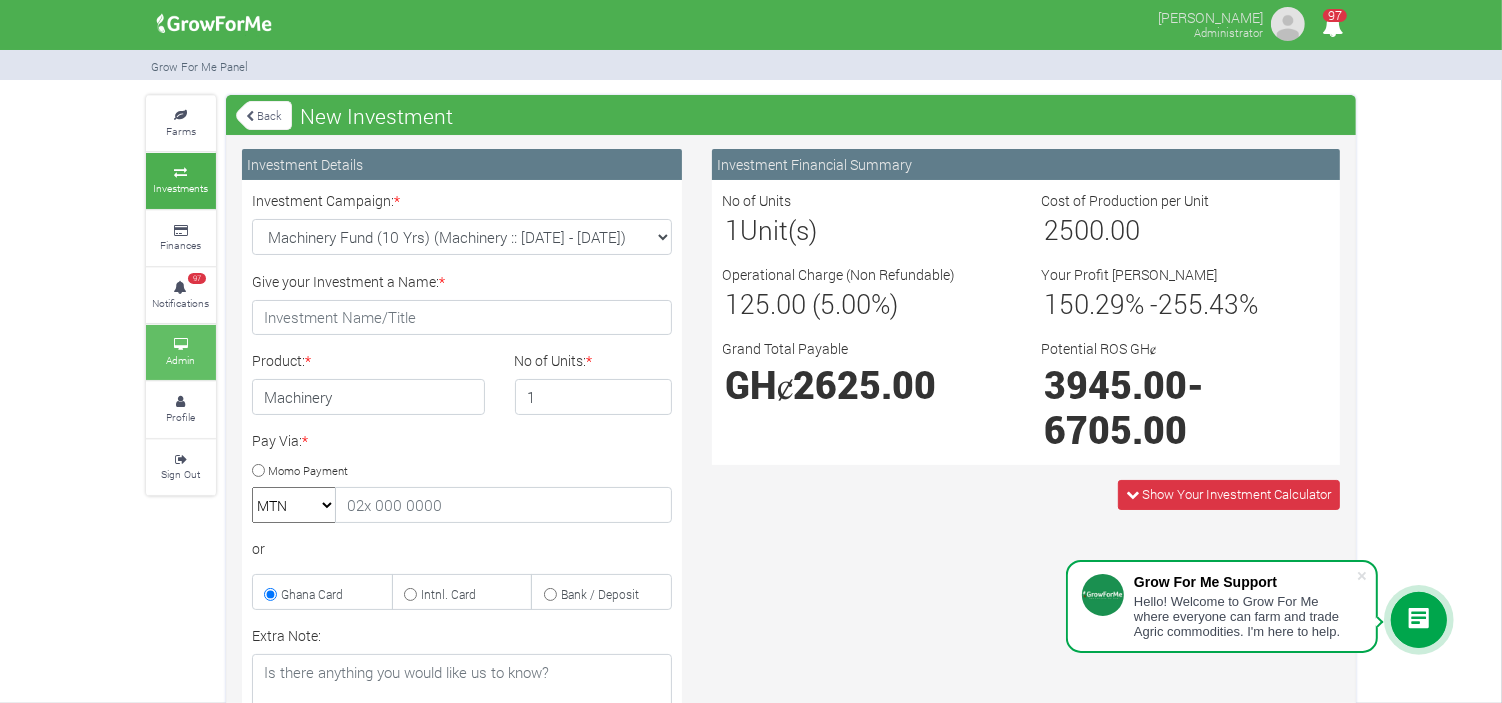 click at bounding box center (181, 345) 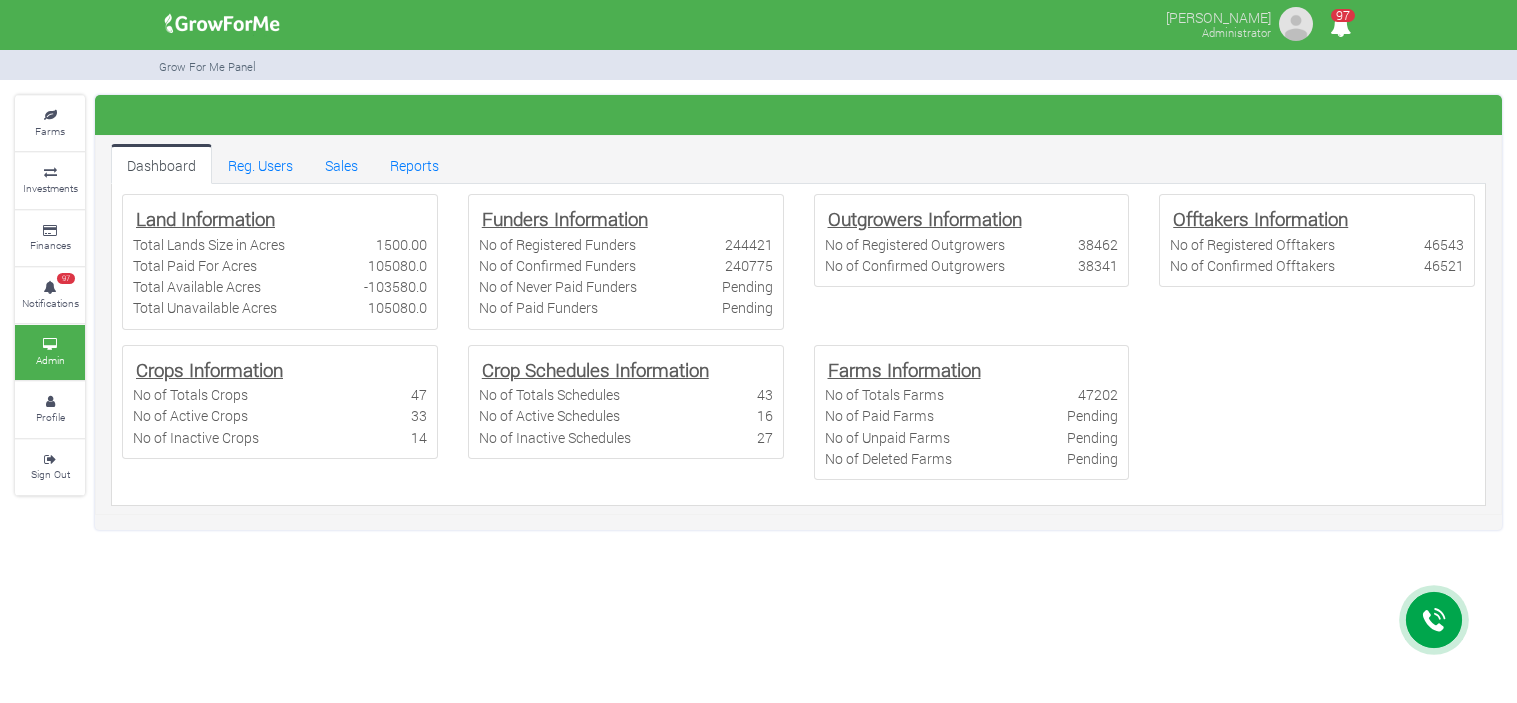 scroll, scrollTop: 0, scrollLeft: 0, axis: both 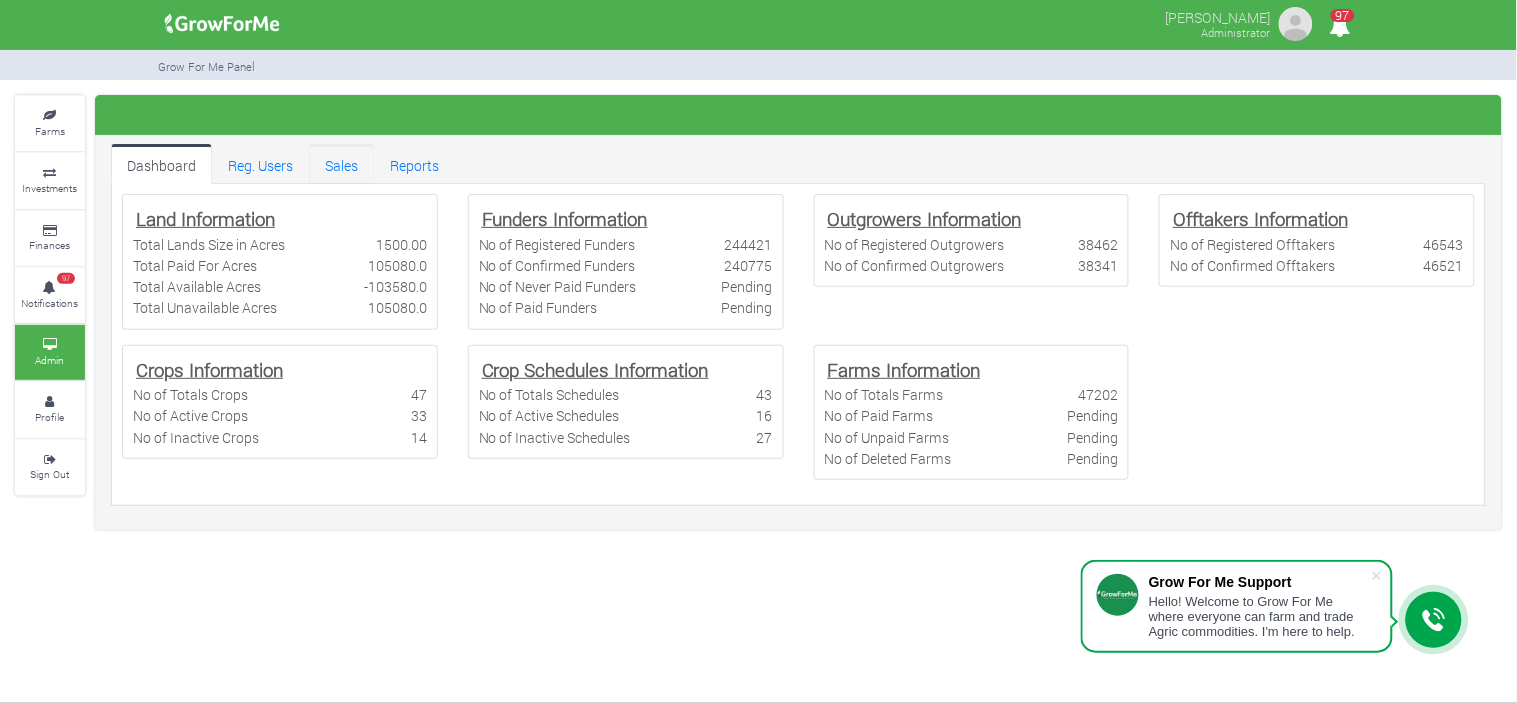 click on "Sales" at bounding box center (341, 164) 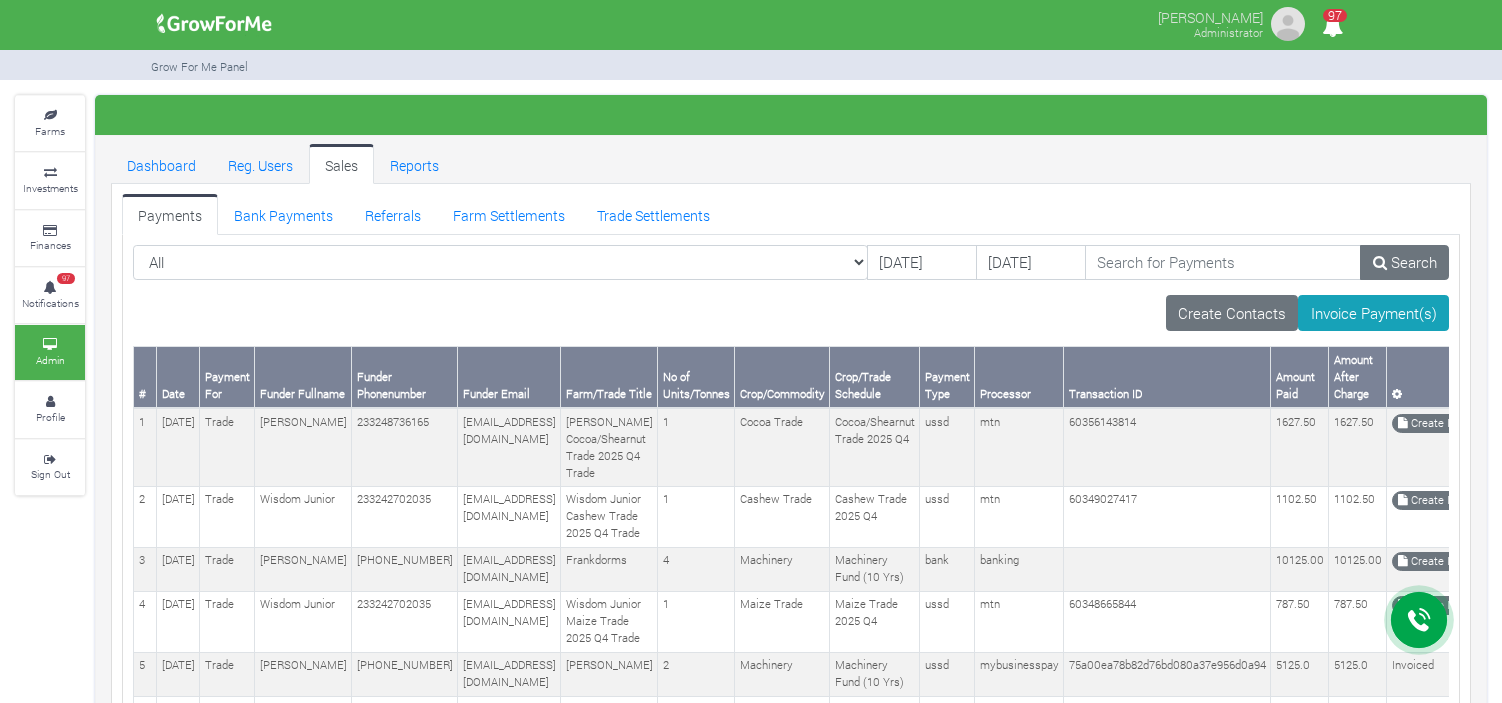 scroll, scrollTop: 0, scrollLeft: 0, axis: both 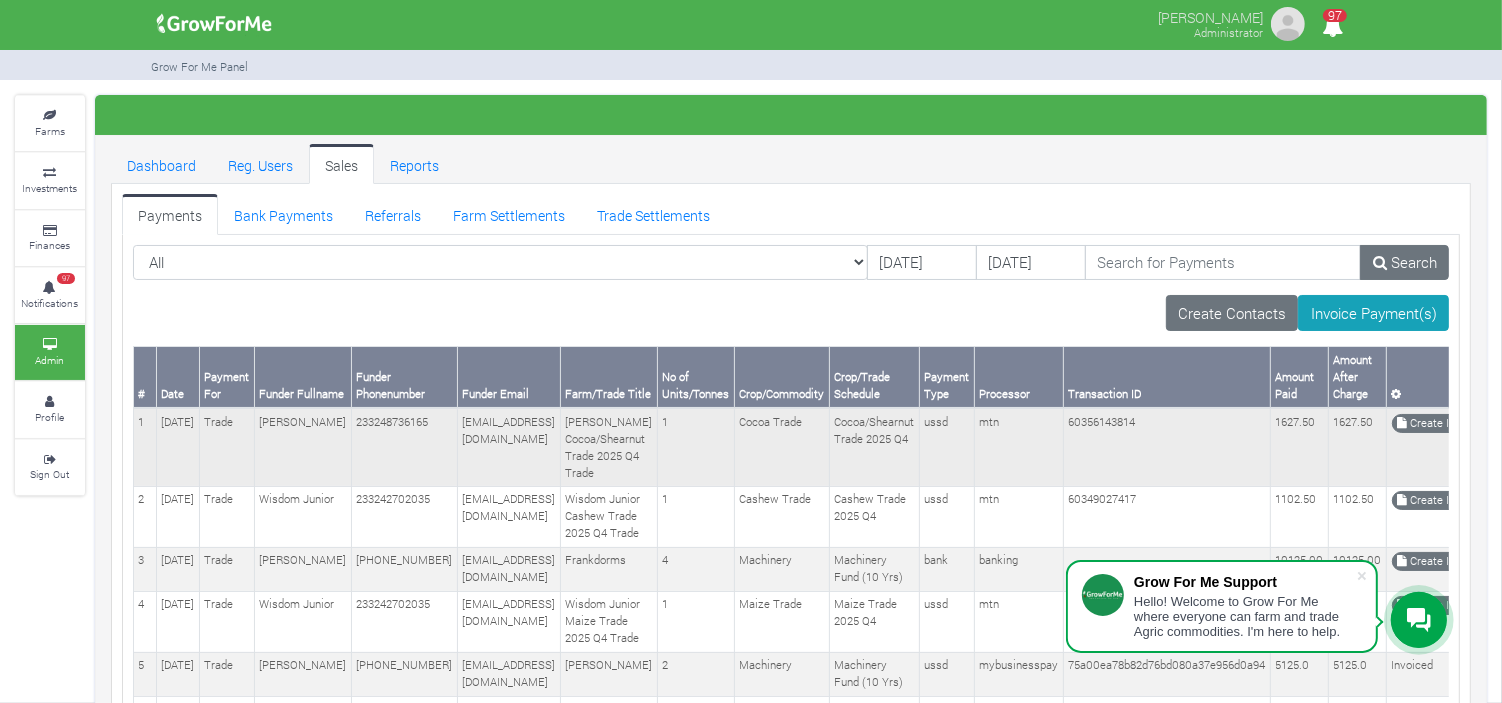 drag, startPoint x: 244, startPoint y: 421, endPoint x: 300, endPoint y: 434, distance: 57.48913 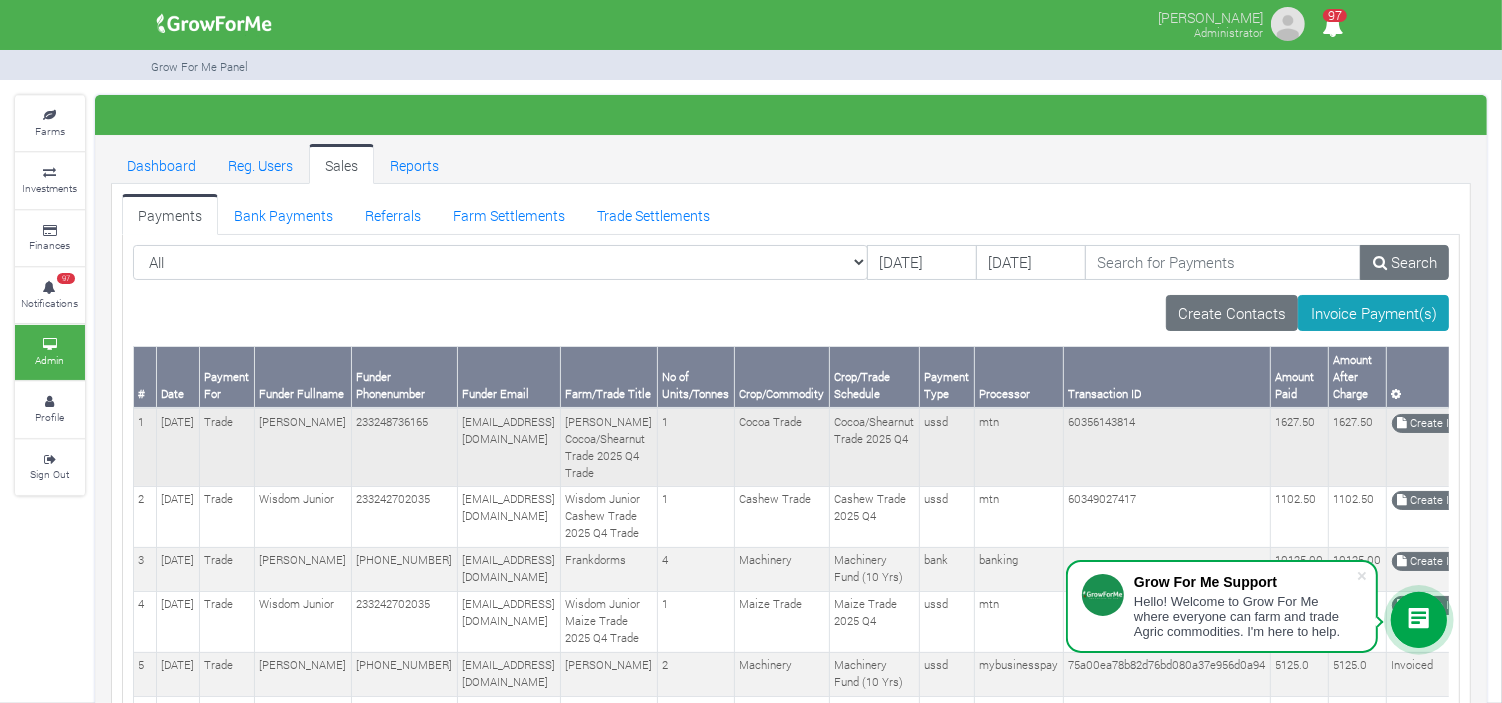 copy on "MUDASIRU ADAMS" 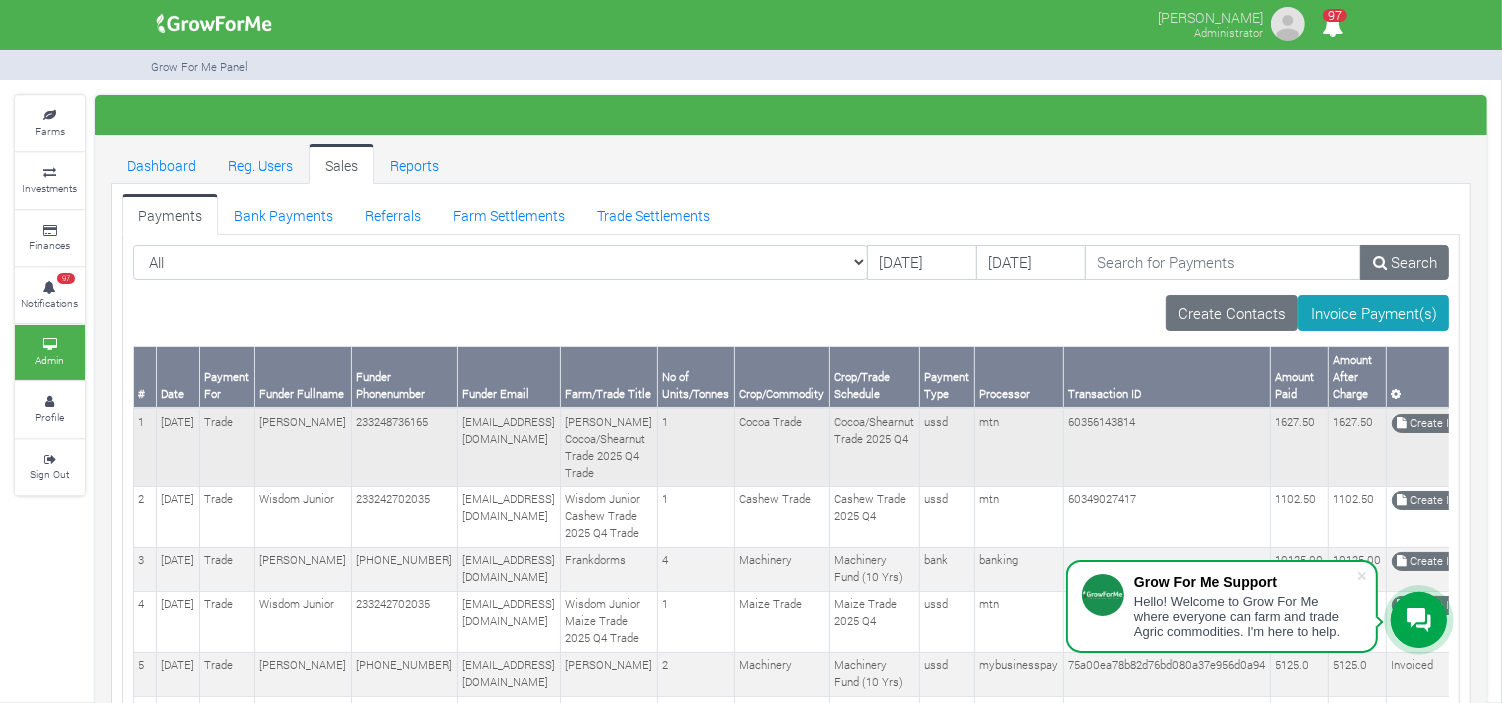 click on "233248736165" at bounding box center [405, 447] 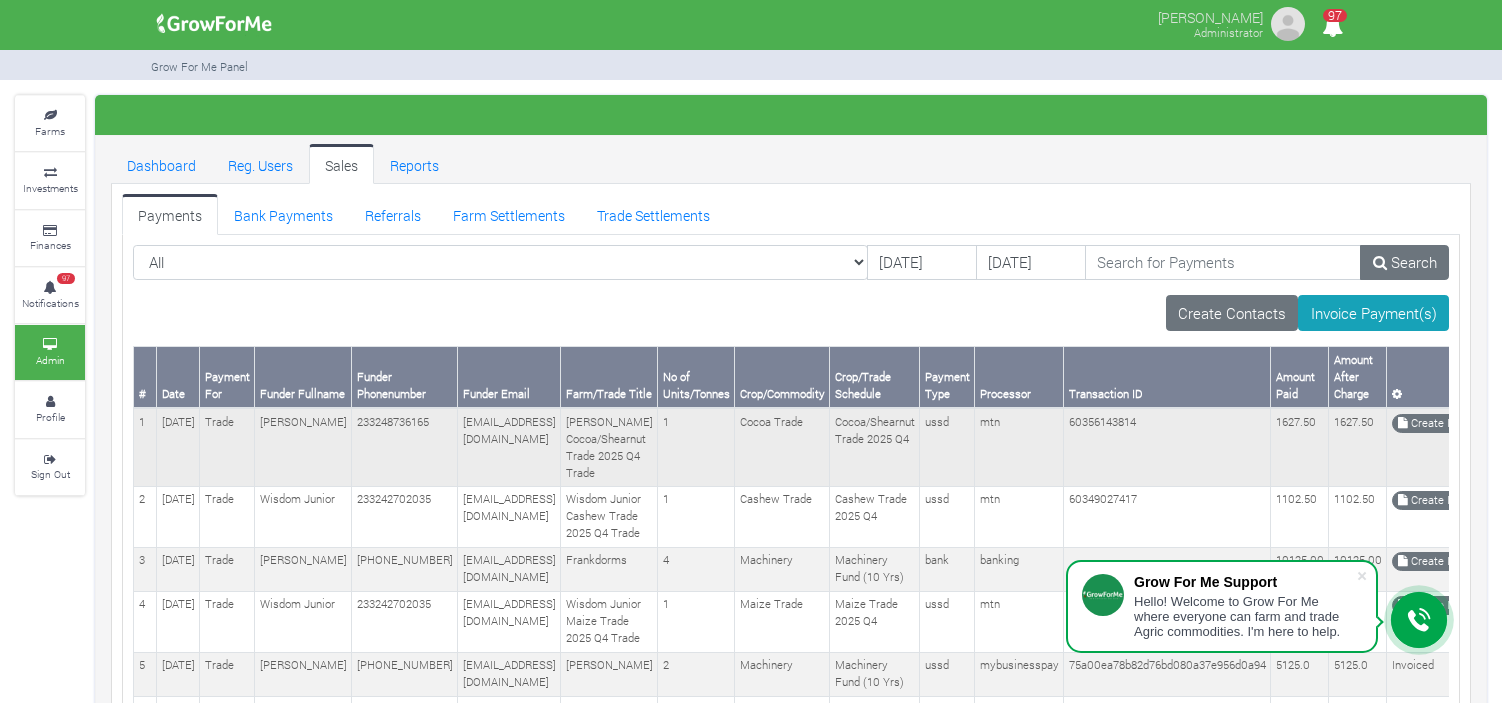 scroll, scrollTop: 0, scrollLeft: 0, axis: both 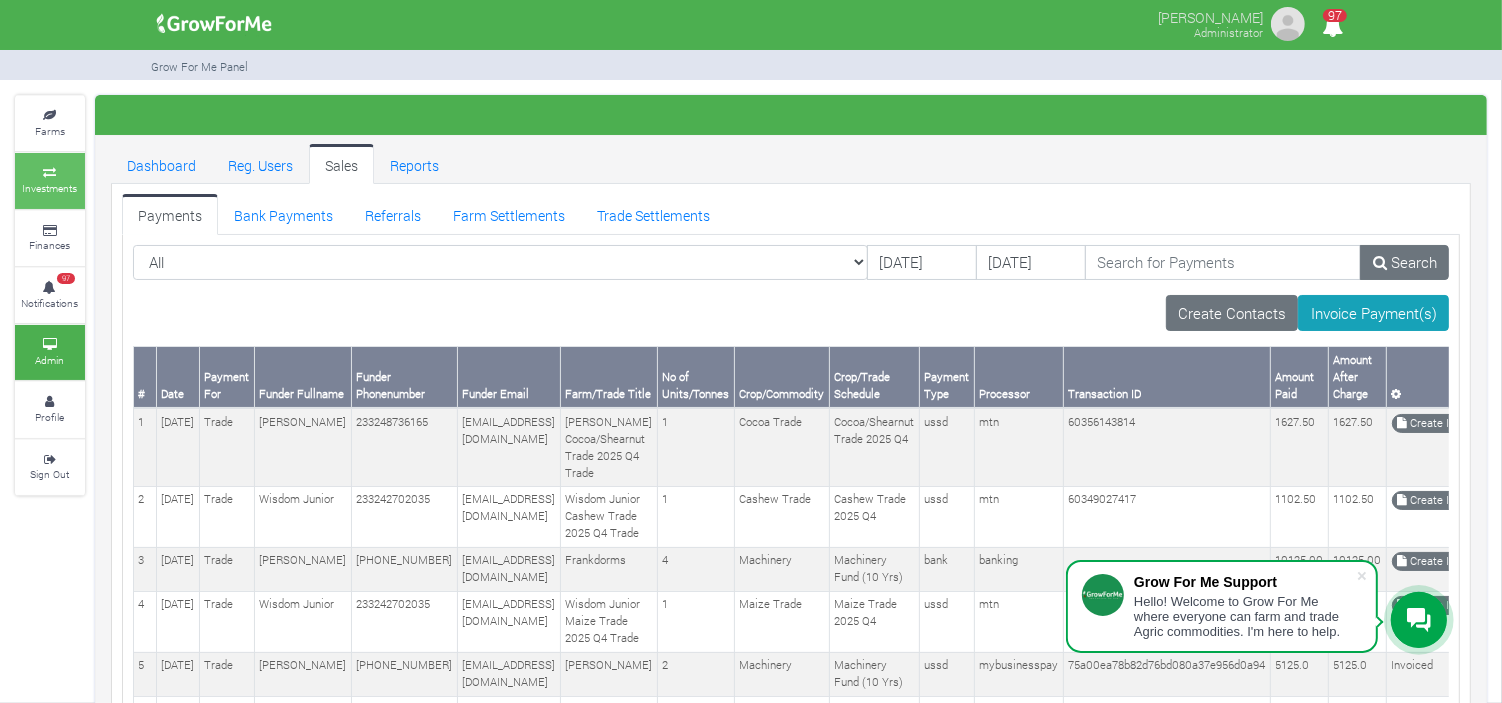 click at bounding box center (50, 173) 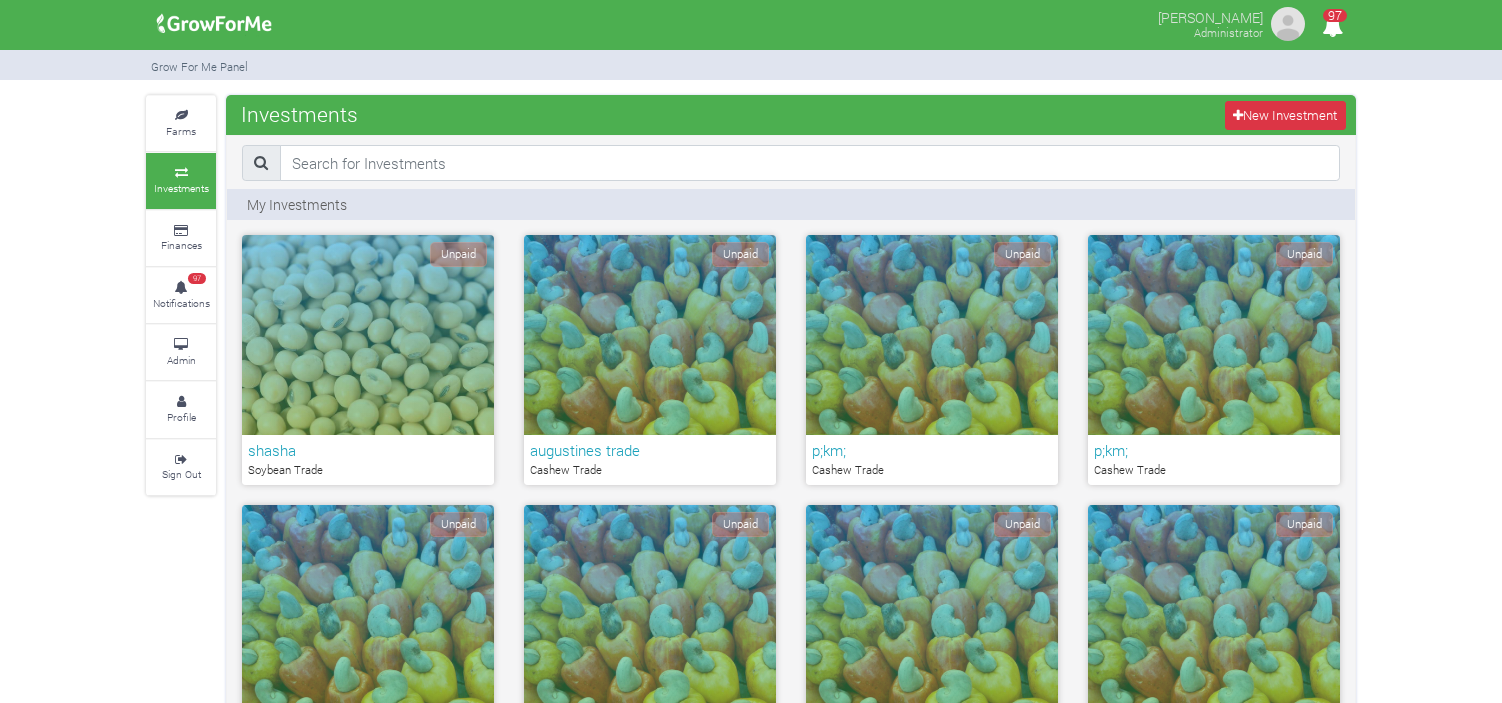 scroll, scrollTop: 0, scrollLeft: 0, axis: both 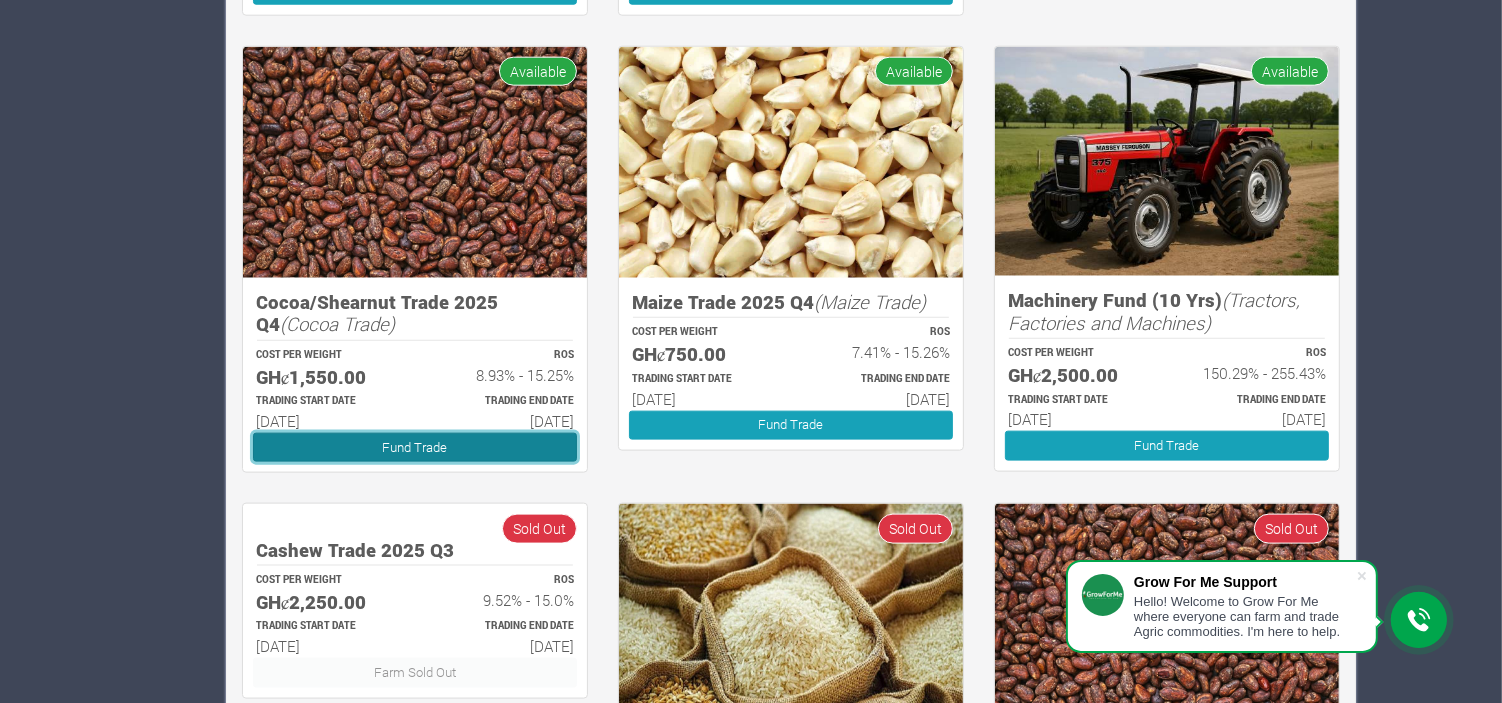 click on "Fund Trade" at bounding box center (415, 447) 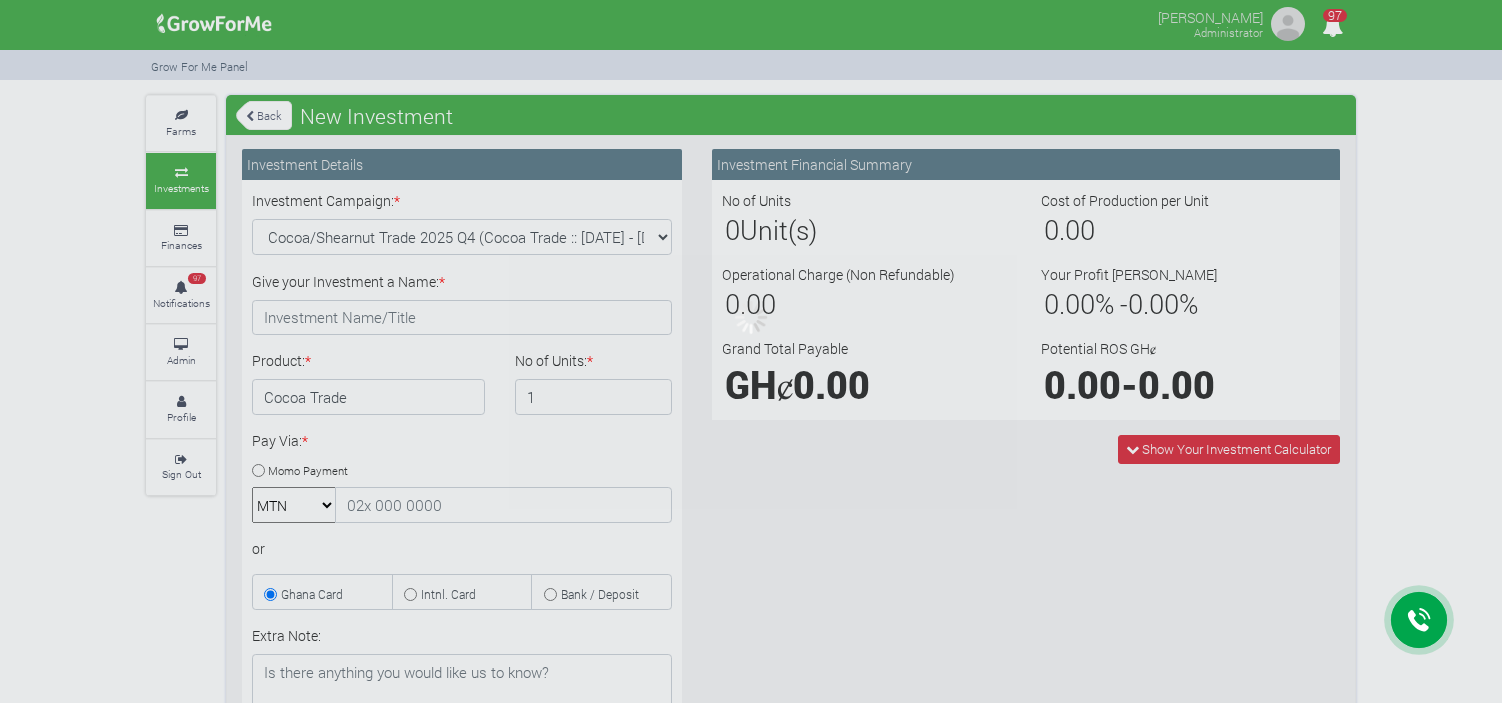 scroll, scrollTop: 0, scrollLeft: 0, axis: both 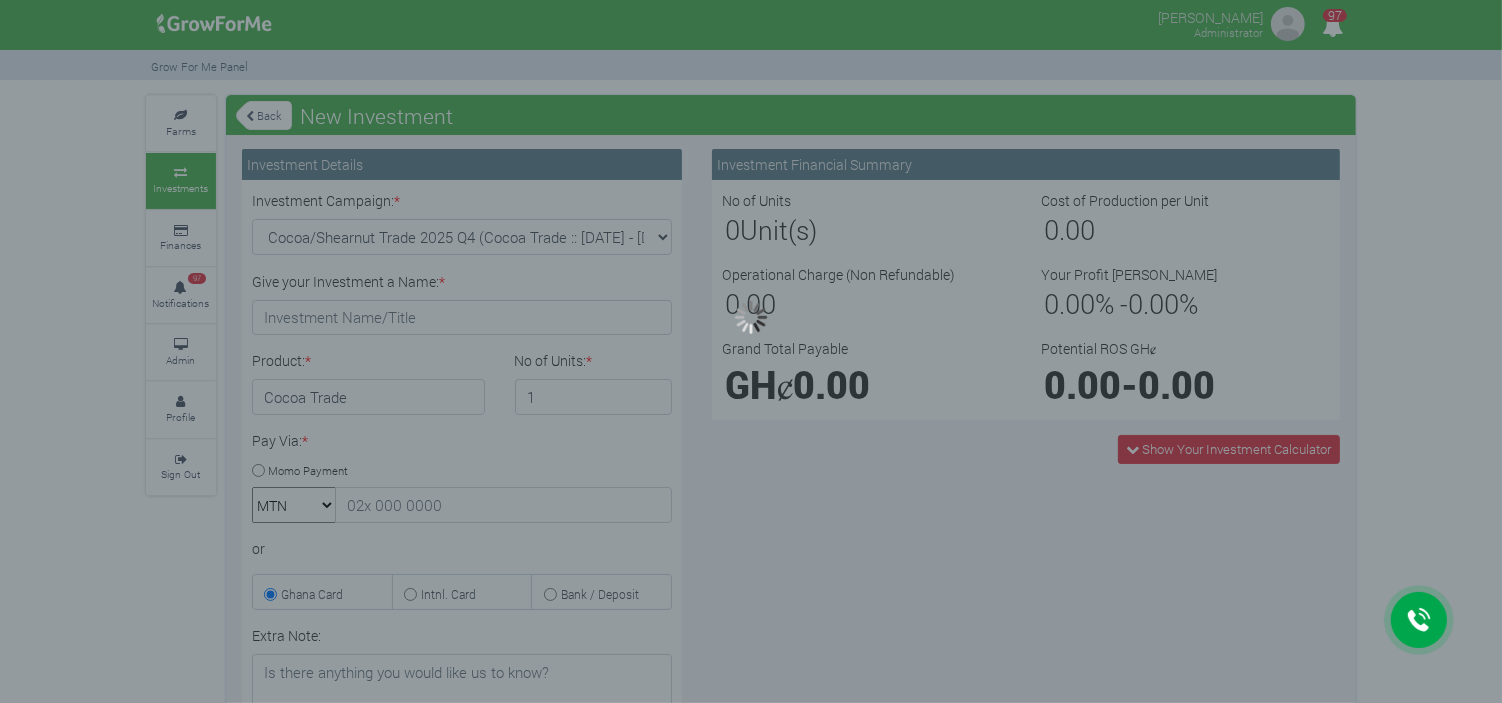 type on "1" 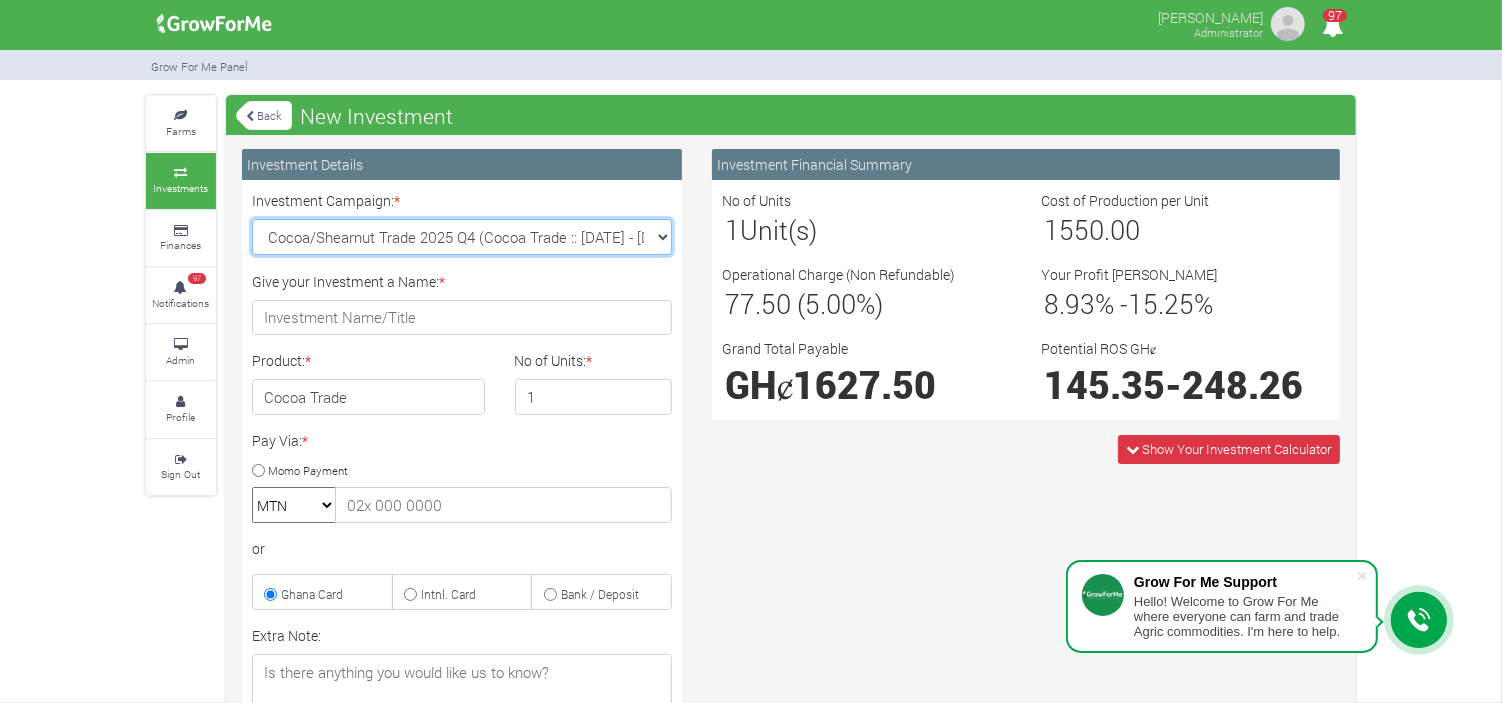 click on "Cocoa/Shearnut Trade 2025 Q4 (Cocoa Trade :: 01st Oct 2025 - 31st Mar 2026)
Maize Trade 2025 Q4 (Maize Trade :: 01st Oct 2025 - 31st Mar 2026)
Soybean Trade 2025 Q4 (Soybean Trade :: 01st Oct 2025 - 31st Mar 2026)
Machinery Fund (10 Yrs) (Machinery :: 01st Jun 2025 - 01st Jun 2035) Cashew Trade 2025 Q4 (Cashew Trade :: 01st Oct 2025 - 31st Mar 2026)" at bounding box center (462, 237) 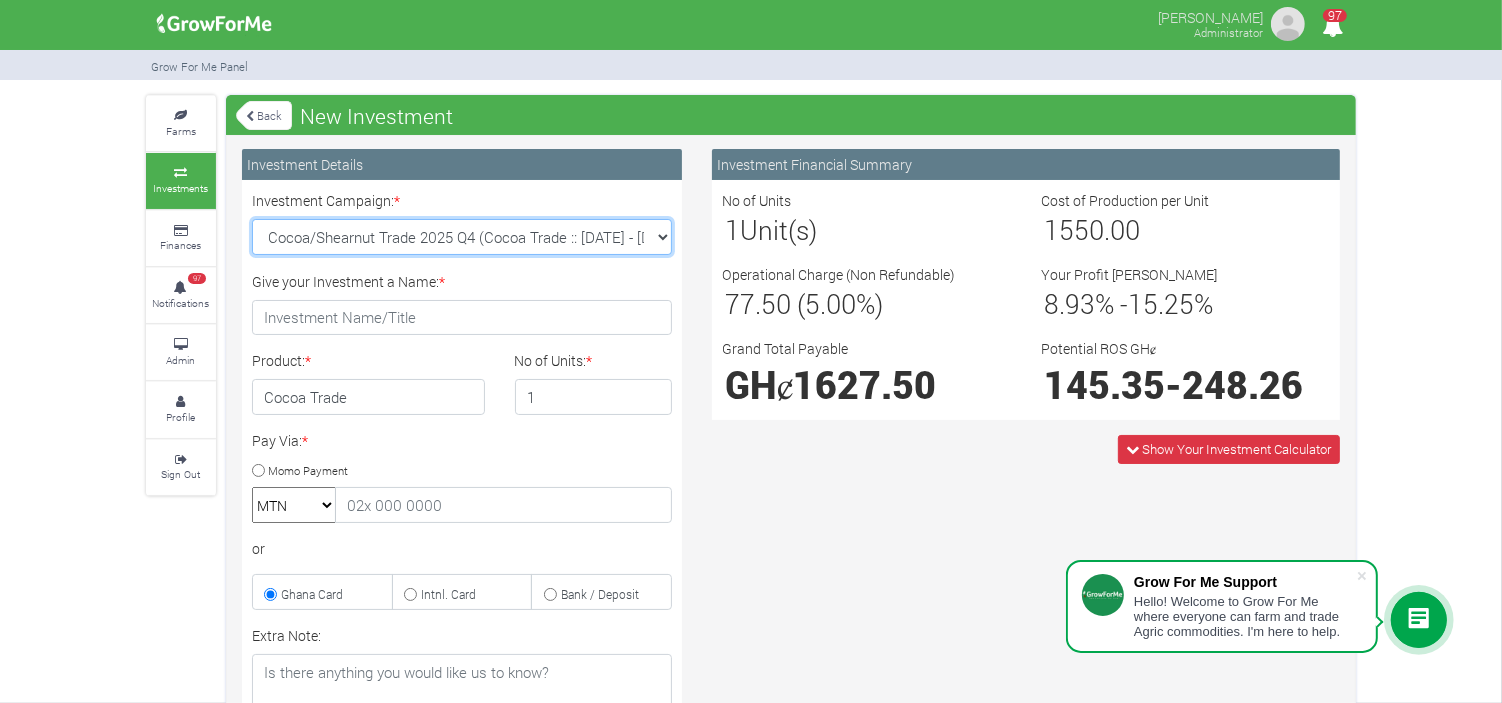 select on "43" 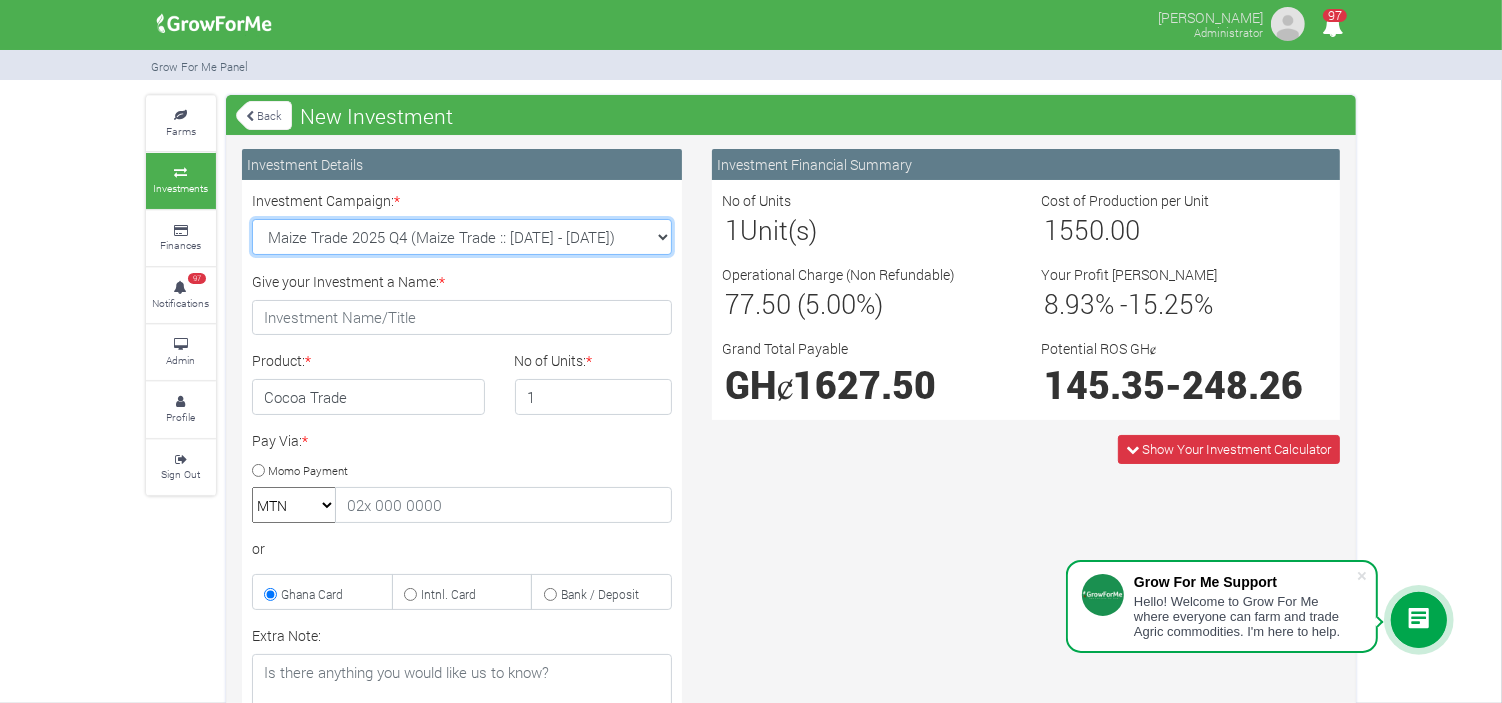 click on "Cocoa/Shearnut Trade 2025 Q4 (Cocoa Trade :: 01st Oct 2025 - 31st Mar 2026)
Maize Trade 2025 Q4 (Maize Trade :: 01st Oct 2025 - 31st Mar 2026)
Soybean Trade 2025 Q4 (Soybean Trade :: 01st Oct 2025 - 31st Mar 2026)
Machinery Fund (10 Yrs) (Machinery :: 01st Jun 2025 - 01st Jun 2035) Cashew Trade 2025 Q4 (Cashew Trade :: 01st Oct 2025 - 31st Mar 2026)" at bounding box center [462, 237] 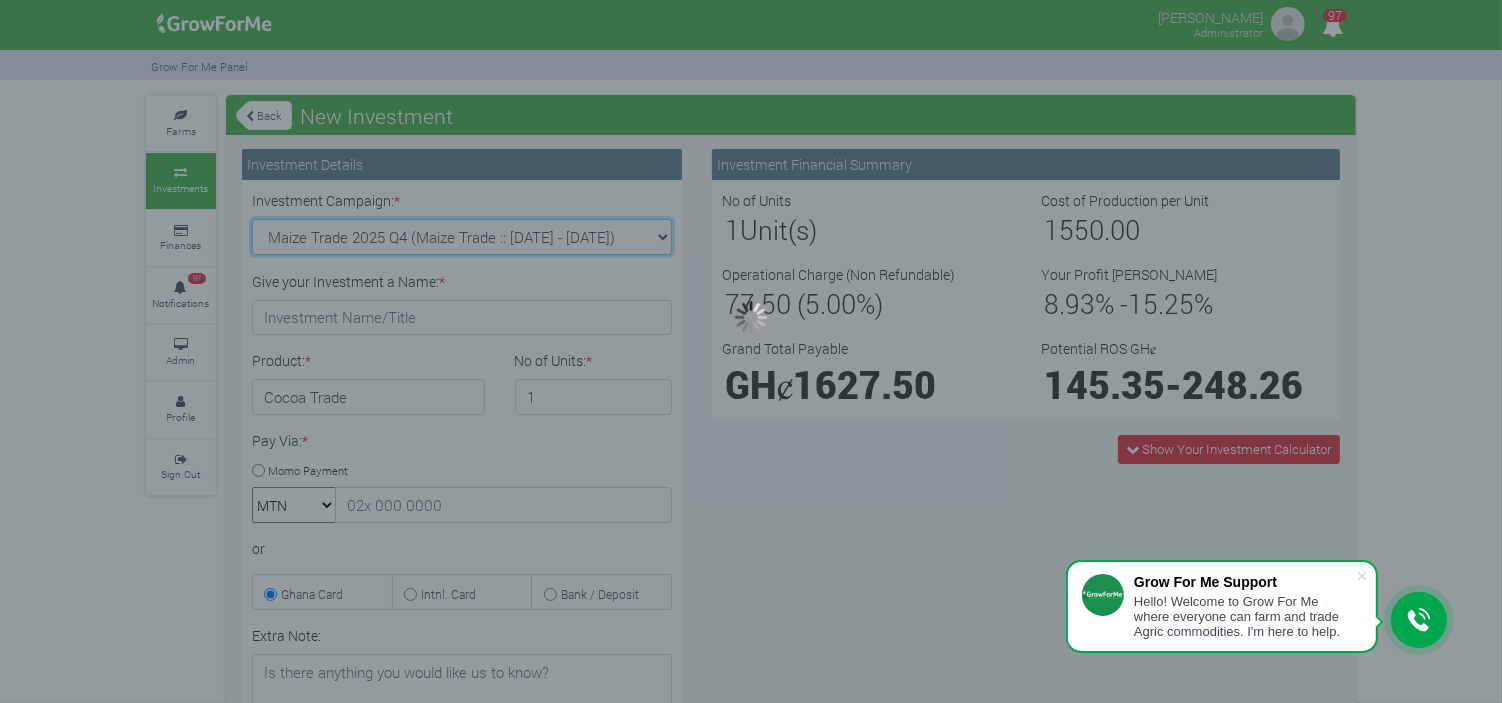 type on "1" 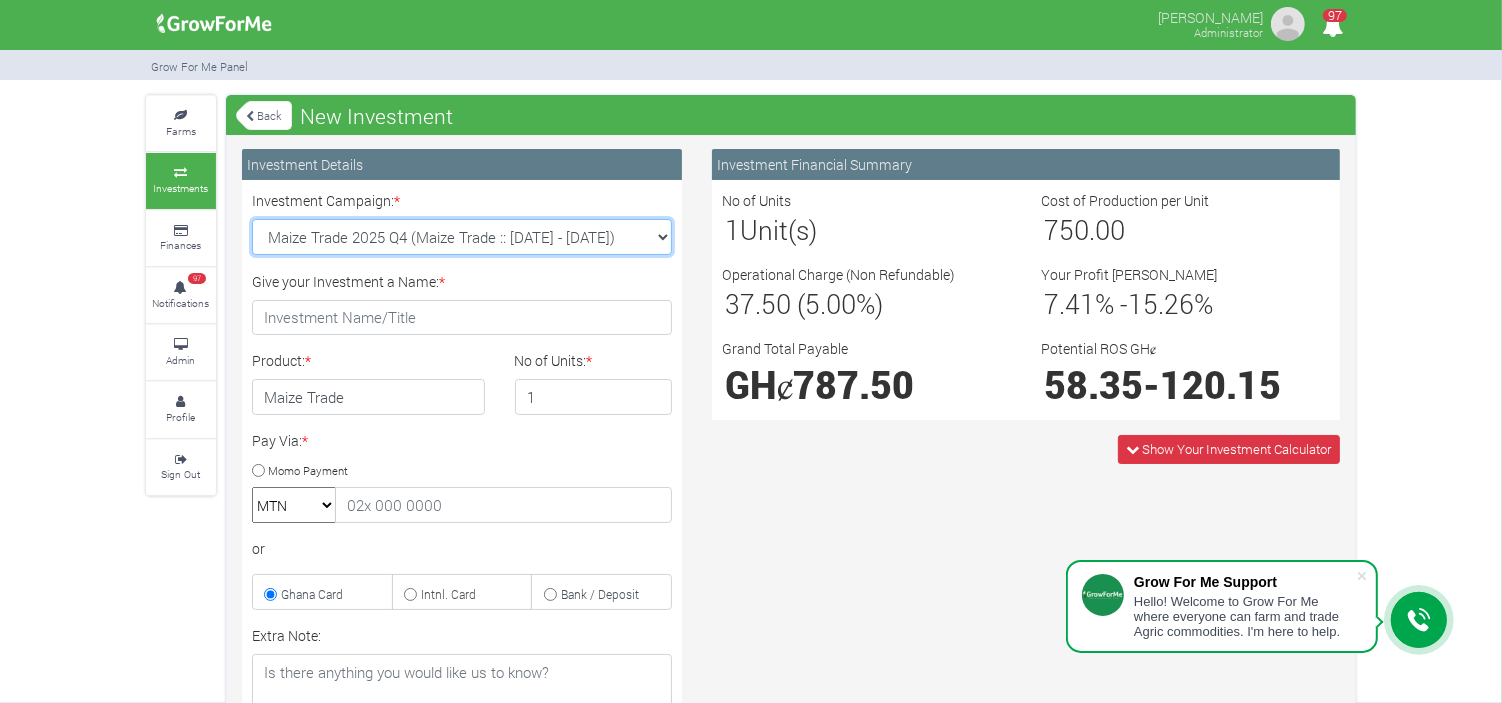 click on "Cocoa/Shearnut Trade 2025 Q4 (Cocoa Trade :: 01st Oct 2025 - 31st Mar 2026)
Maize Trade 2025 Q4 (Maize Trade :: 01st Oct 2025 - 31st Mar 2026)
Soybean Trade 2025 Q4 (Soybean Trade :: 01st Oct 2025 - 31st Mar 2026)
Machinery Fund (10 Yrs) (Machinery :: 01st Jun 2025 - 01st Jun 2035) Cashew Trade 2025 Q4 (Cashew Trade :: 01st Oct 2025 - 31st Mar 2026)" at bounding box center (462, 237) 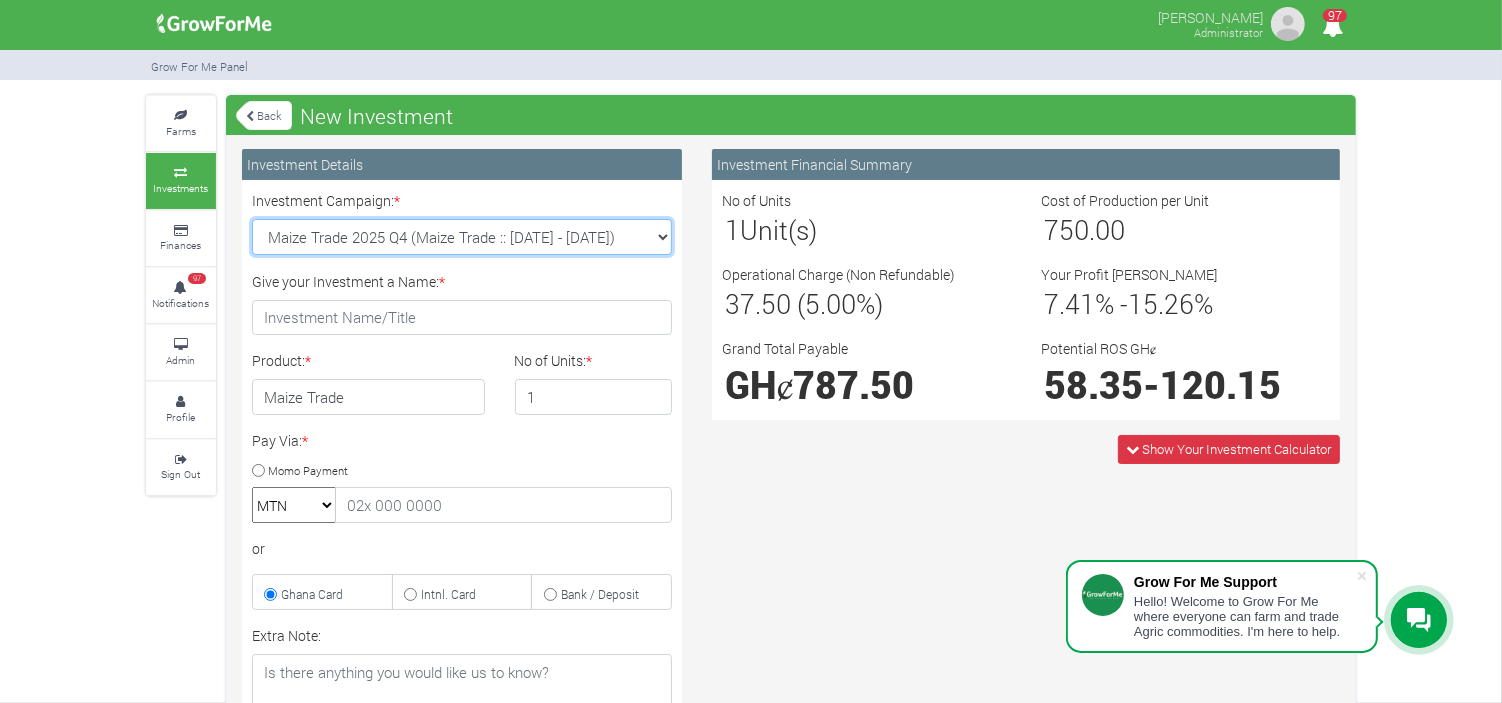 select on "46" 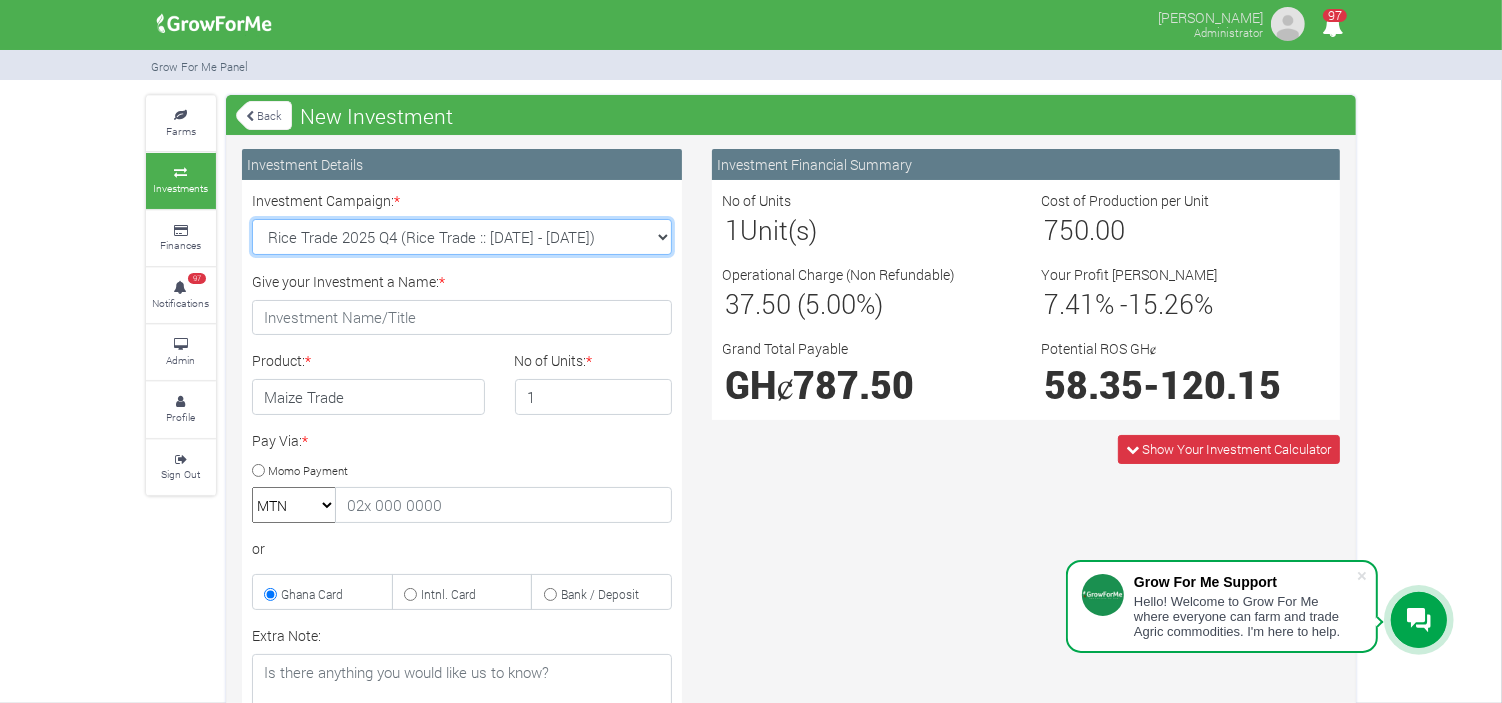 click on "Cocoa/Shearnut Trade 2025 Q4 (Cocoa Trade :: 01st Oct 2025 - 31st Mar 2026)
Maize Trade 2025 Q4 (Maize Trade :: 01st Oct 2025 - 31st Mar 2026)
Soybean Trade 2025 Q4 (Soybean Trade :: 01st Oct 2025 - 31st Mar 2026)
Machinery Fund (10 Yrs) (Machinery :: 01st Jun 2025 - 01st Jun 2035) Cashew Trade 2025 Q4 (Cashew Trade :: 01st Oct 2025 - 31st Mar 2026)" at bounding box center [462, 237] 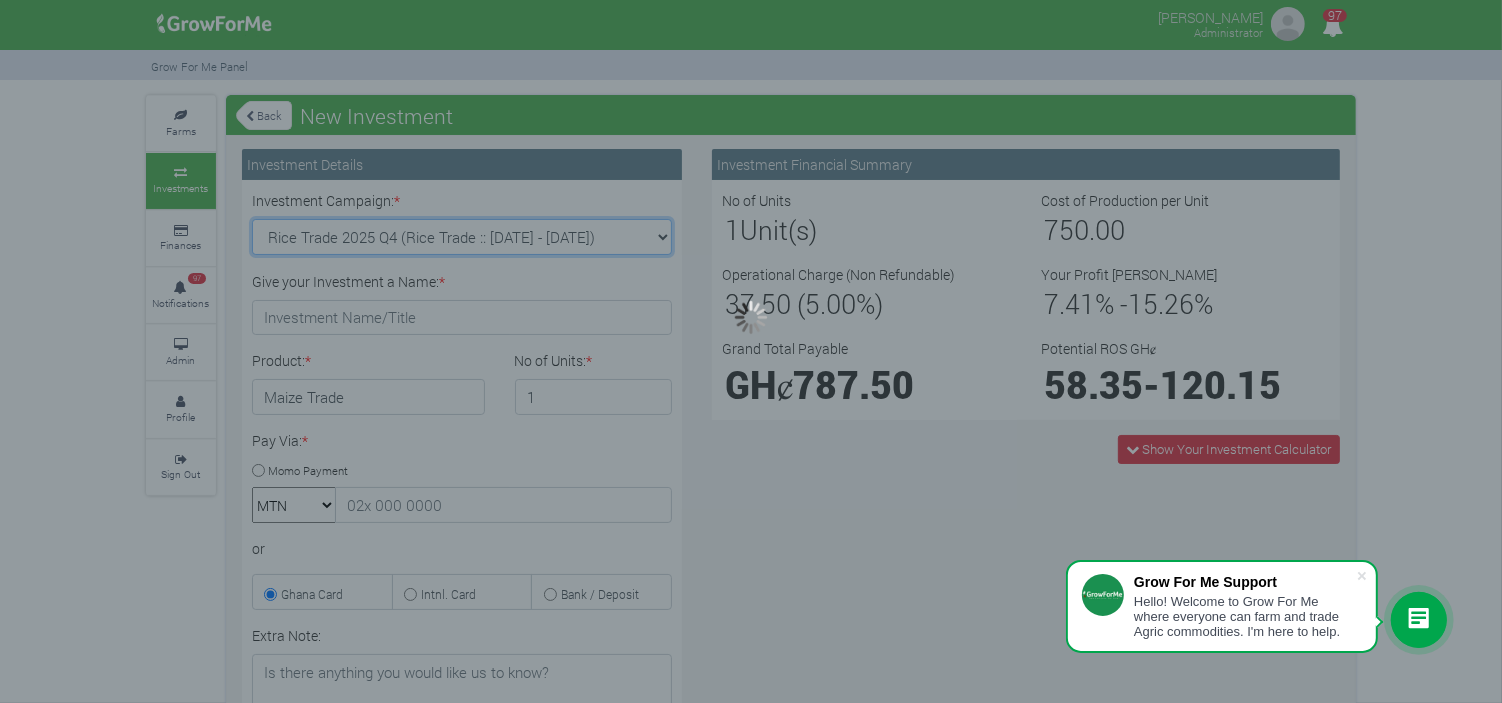 type on "1" 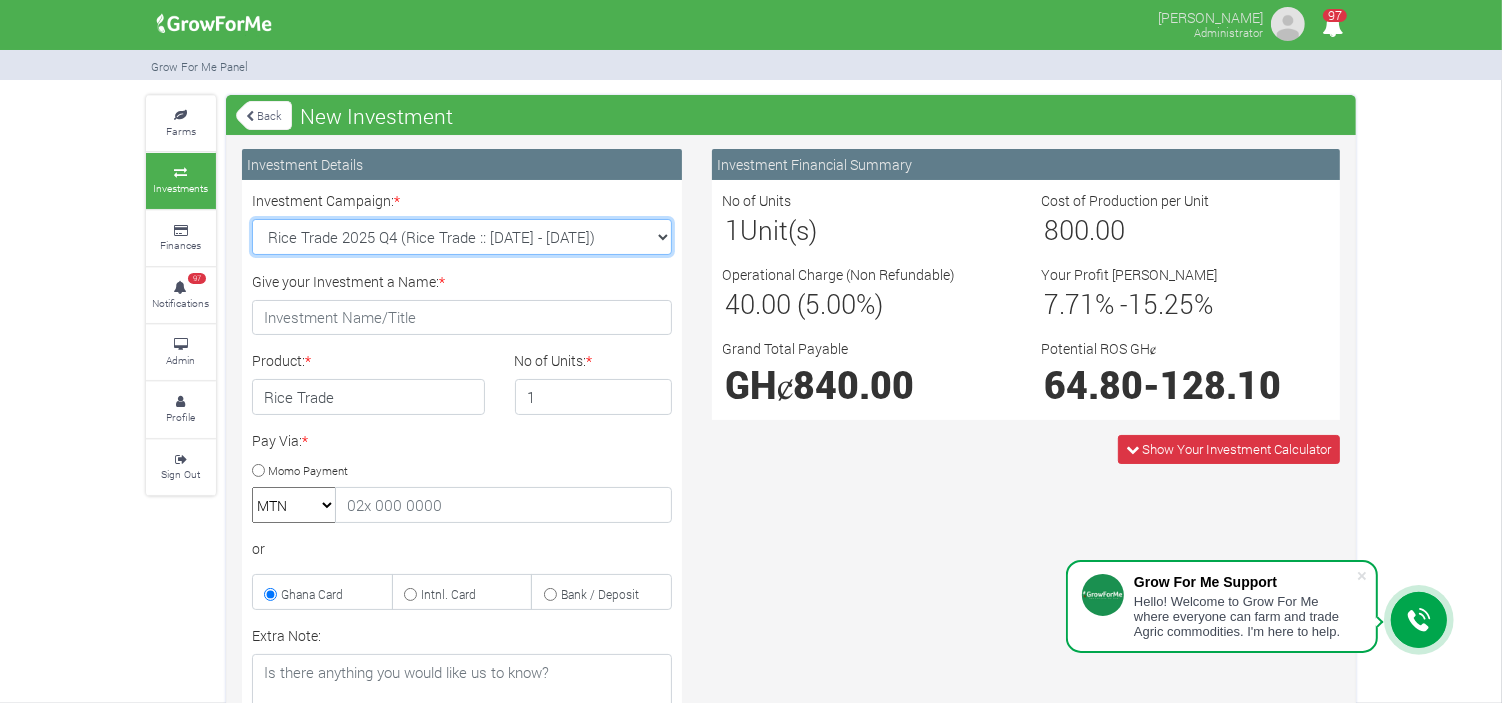 click on "Cocoa/Shearnut Trade 2025 Q4 (Cocoa Trade :: 01st Oct 2025 - 31st Mar 2026)
Maize Trade 2025 Q4 (Maize Trade :: 01st Oct 2025 - 31st Mar 2026)
Soybean Trade 2025 Q4 (Soybean Trade :: 01st Oct 2025 - 31st Mar 2026)
Machinery Fund (10 Yrs) (Machinery :: 01st Jun 2025 - 01st Jun 2035) Cashew Trade 2025 Q4 (Cashew Trade :: 01st Oct 2025 - 31st Mar 2026)" at bounding box center (462, 237) 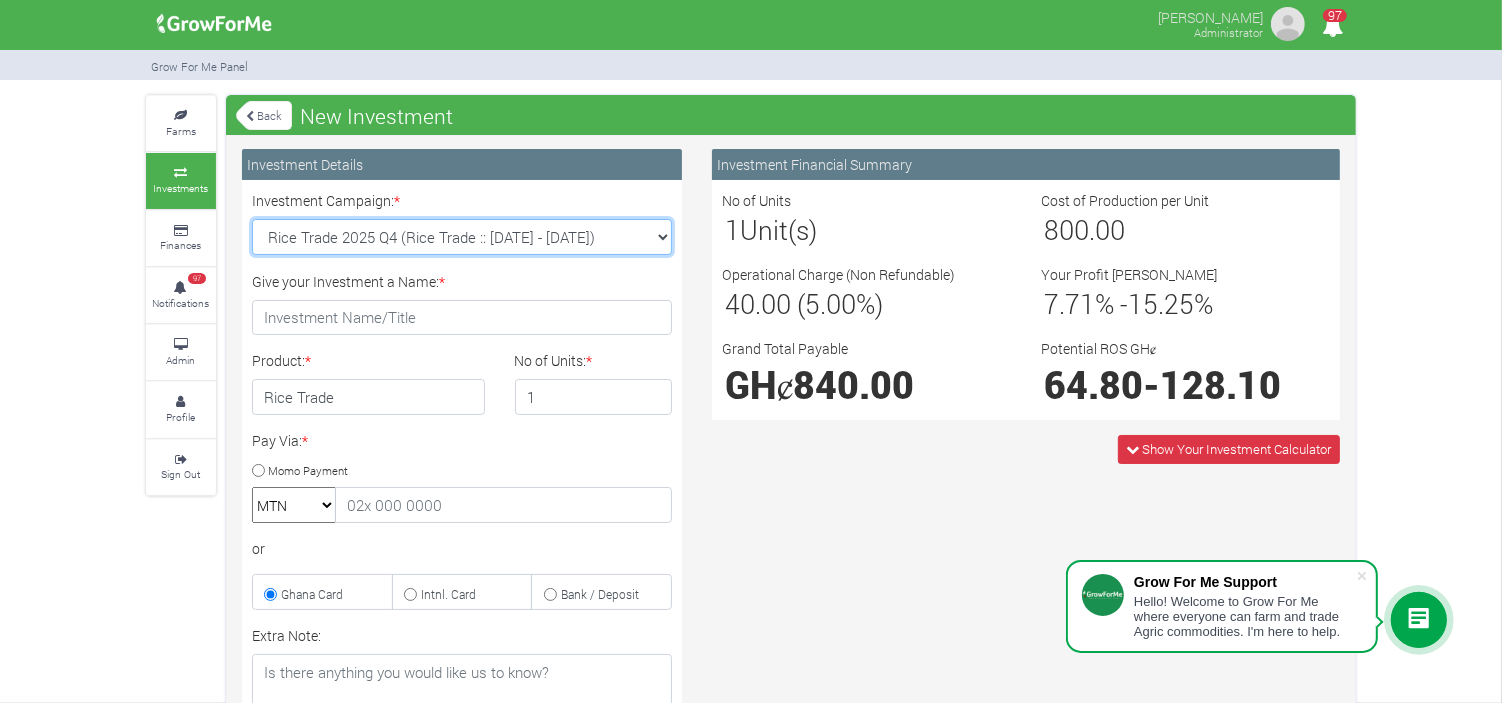 select on "44" 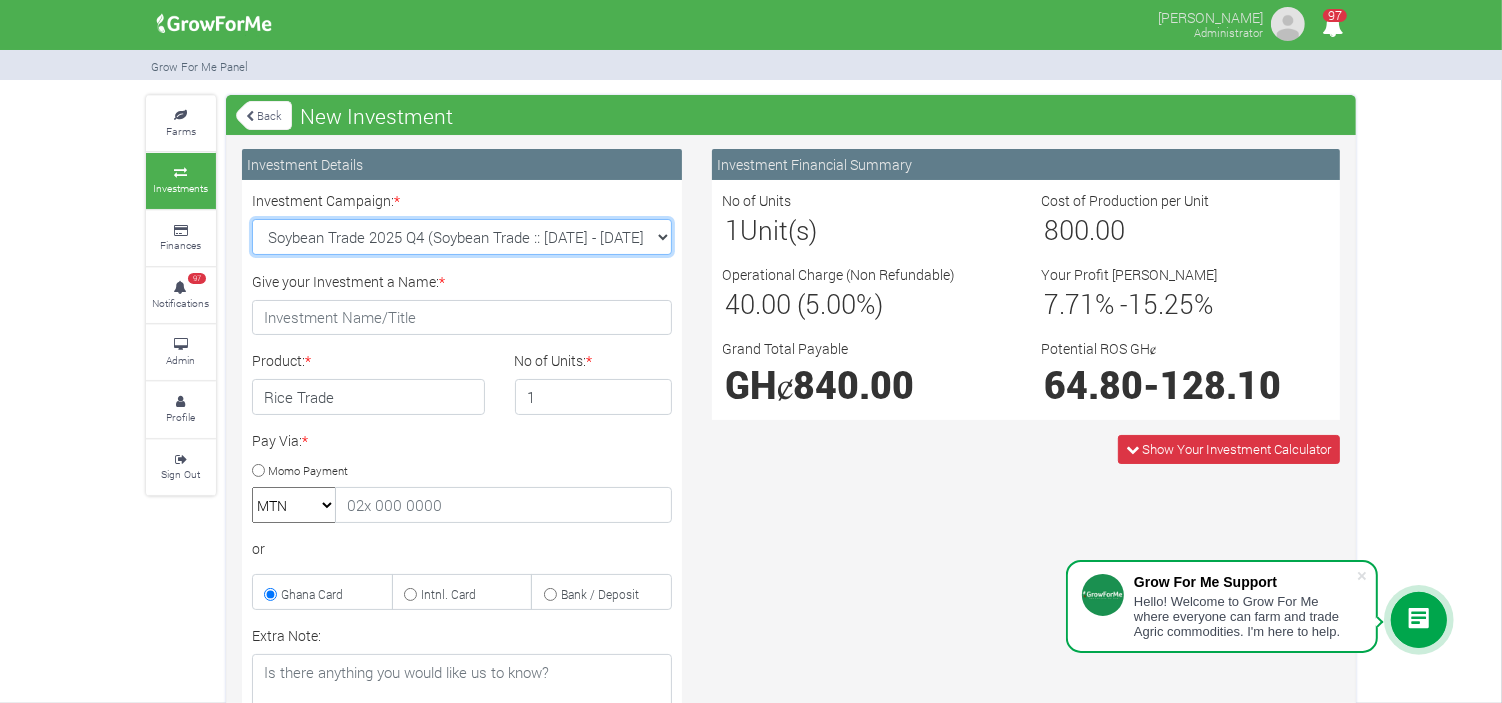 click on "Cocoa/Shearnut Trade 2025 Q4 (Cocoa Trade :: 01st Oct 2025 - 31st Mar 2026)
Maize Trade 2025 Q4 (Maize Trade :: 01st Oct 2025 - 31st Mar 2026)
Soybean Trade 2025 Q4 (Soybean Trade :: 01st Oct 2025 - 31st Mar 2026)
Machinery Fund (10 Yrs) (Machinery :: 01st Jun 2025 - 01st Jun 2035) Cashew Trade 2025 Q4 (Cashew Trade :: 01st Oct 2025 - 31st Mar 2026)" at bounding box center [462, 237] 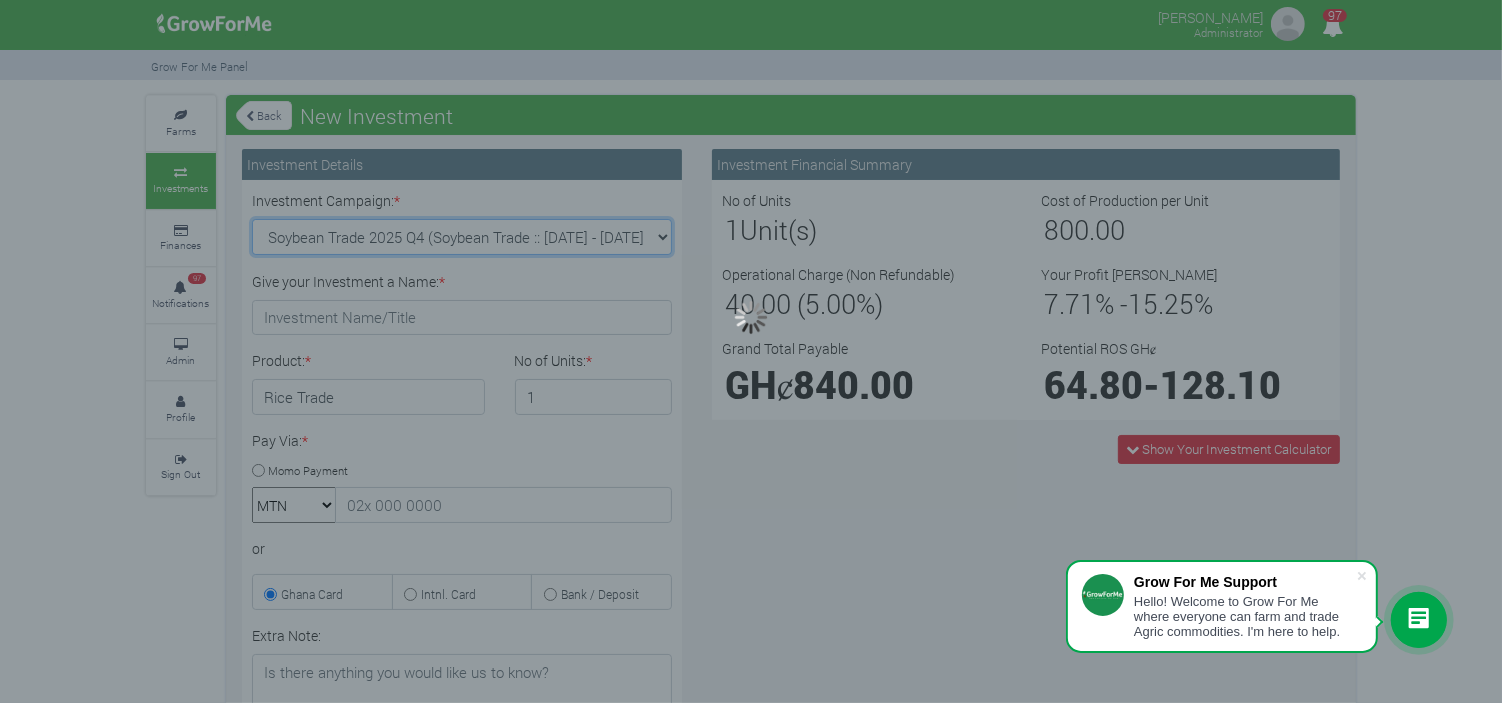 type on "1" 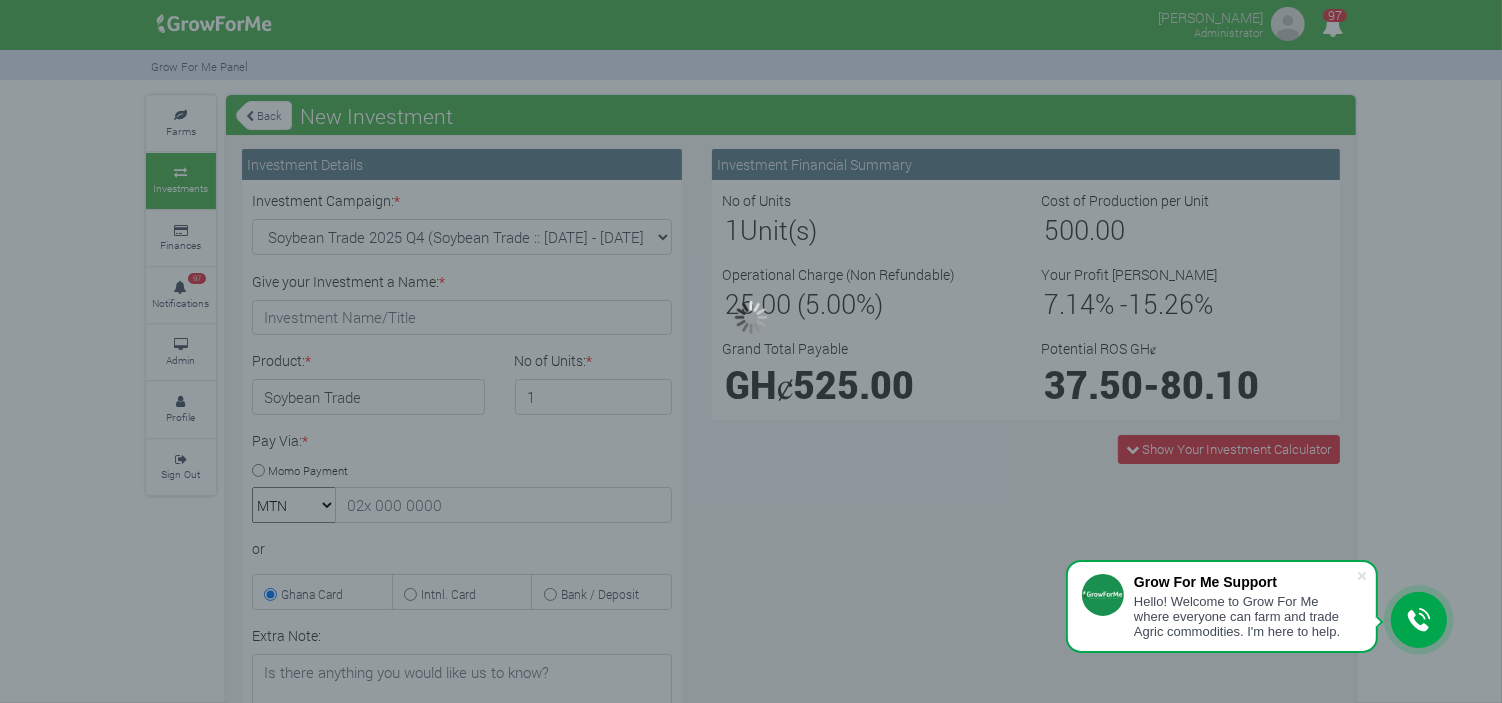 click at bounding box center (751, 351) 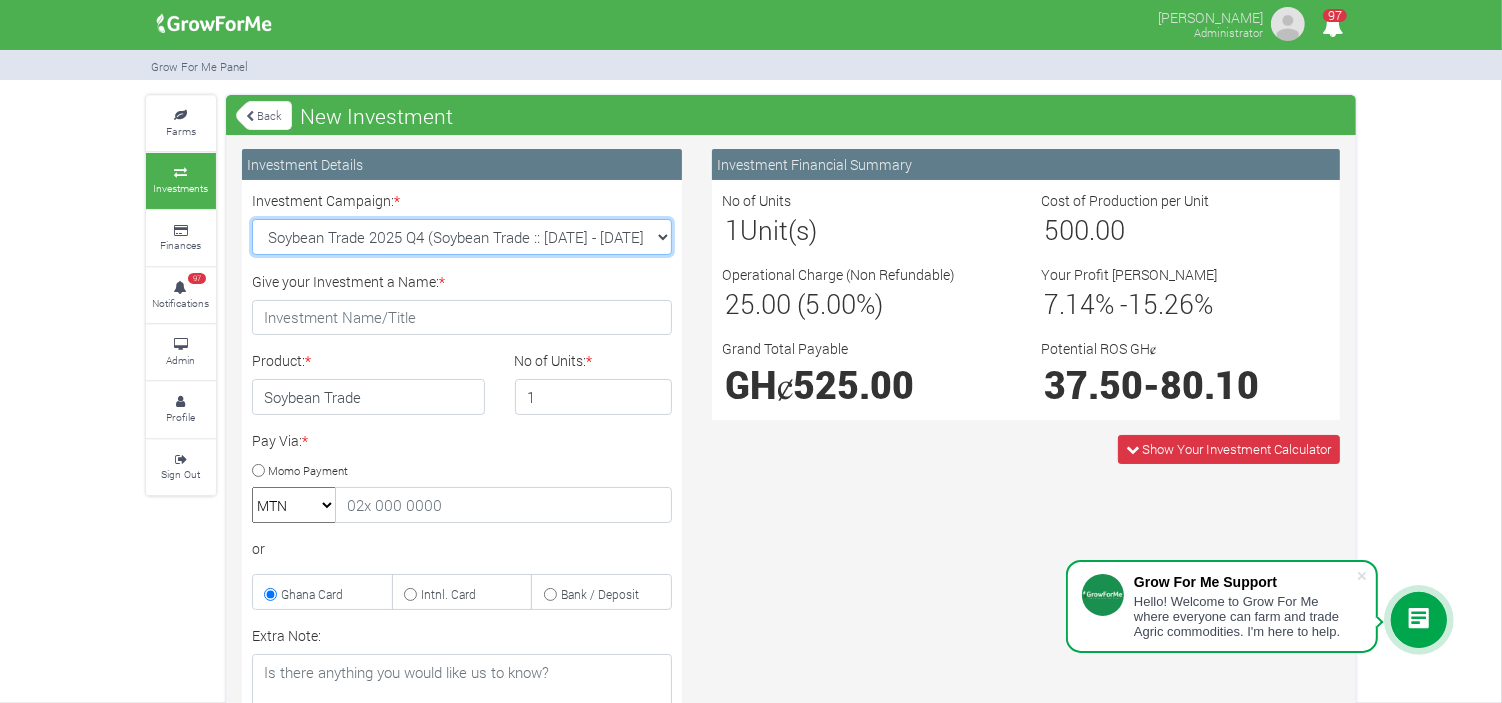 click on "Cocoa/Shearnut Trade 2025 Q4 (Cocoa Trade :: 01st Oct 2025 - 31st Mar 2026)
Maize Trade 2025 Q4 (Maize Trade :: 01st Oct 2025 - 31st Mar 2026)
Soybean Trade 2025 Q4 (Soybean Trade :: 01st Oct 2025 - 31st Mar 2026)
Machinery Fund (10 Yrs) (Machinery :: 01st Jun 2025 - 01st Jun 2035) Cashew Trade 2025 Q4 (Cashew Trade :: 01st Oct 2025 - 31st Mar 2026)" at bounding box center [462, 237] 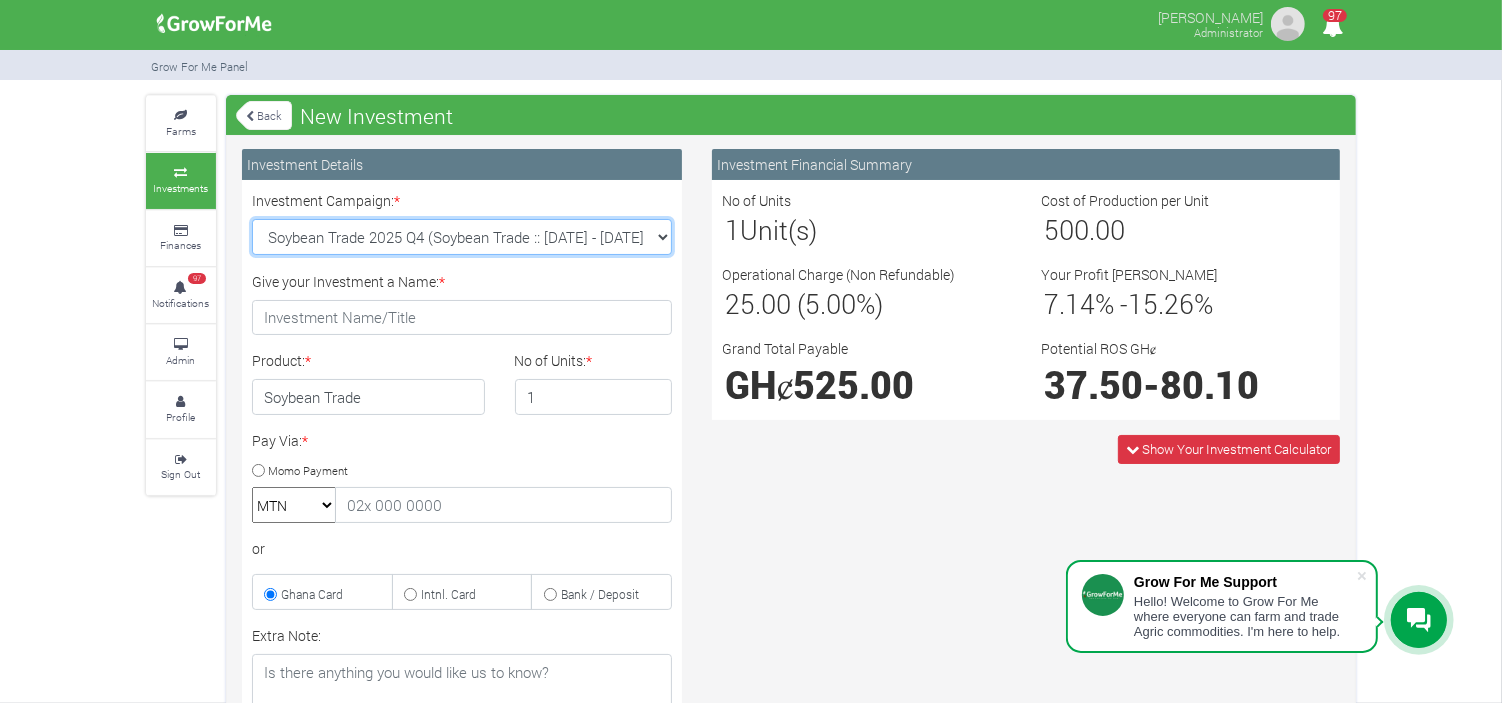 select on "47" 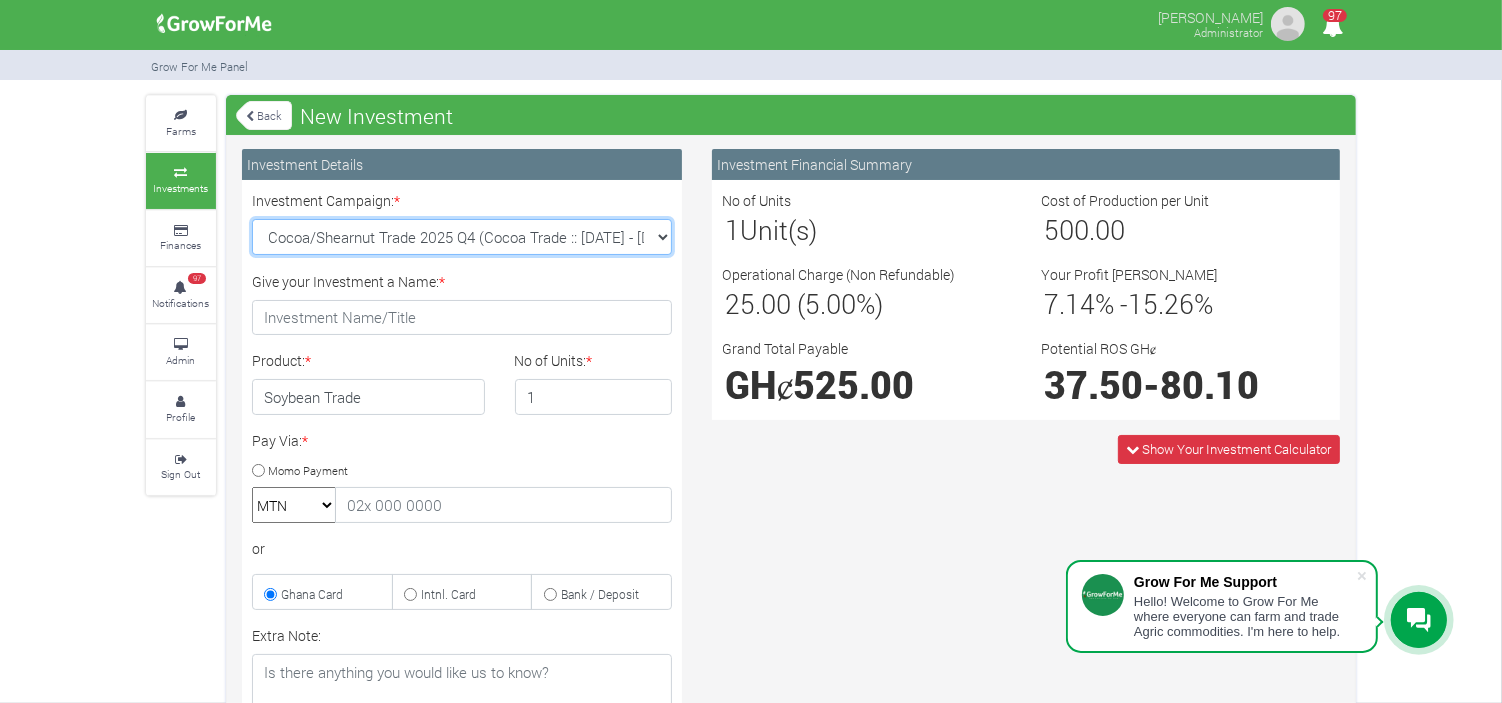 click on "Cocoa/Shearnut Trade 2025 Q4 (Cocoa Trade :: 01st Oct 2025 - 31st Mar 2026)
Maize Trade 2025 Q4 (Maize Trade :: 01st Oct 2025 - 31st Mar 2026)
Soybean Trade 2025 Q4 (Soybean Trade :: 01st Oct 2025 - 31st Mar 2026)
Machinery Fund (10 Yrs) (Machinery :: 01st Jun 2025 - 01st Jun 2035) Cashew Trade 2025 Q4 (Cashew Trade :: 01st Oct 2025 - 31st Mar 2026)" at bounding box center (462, 237) 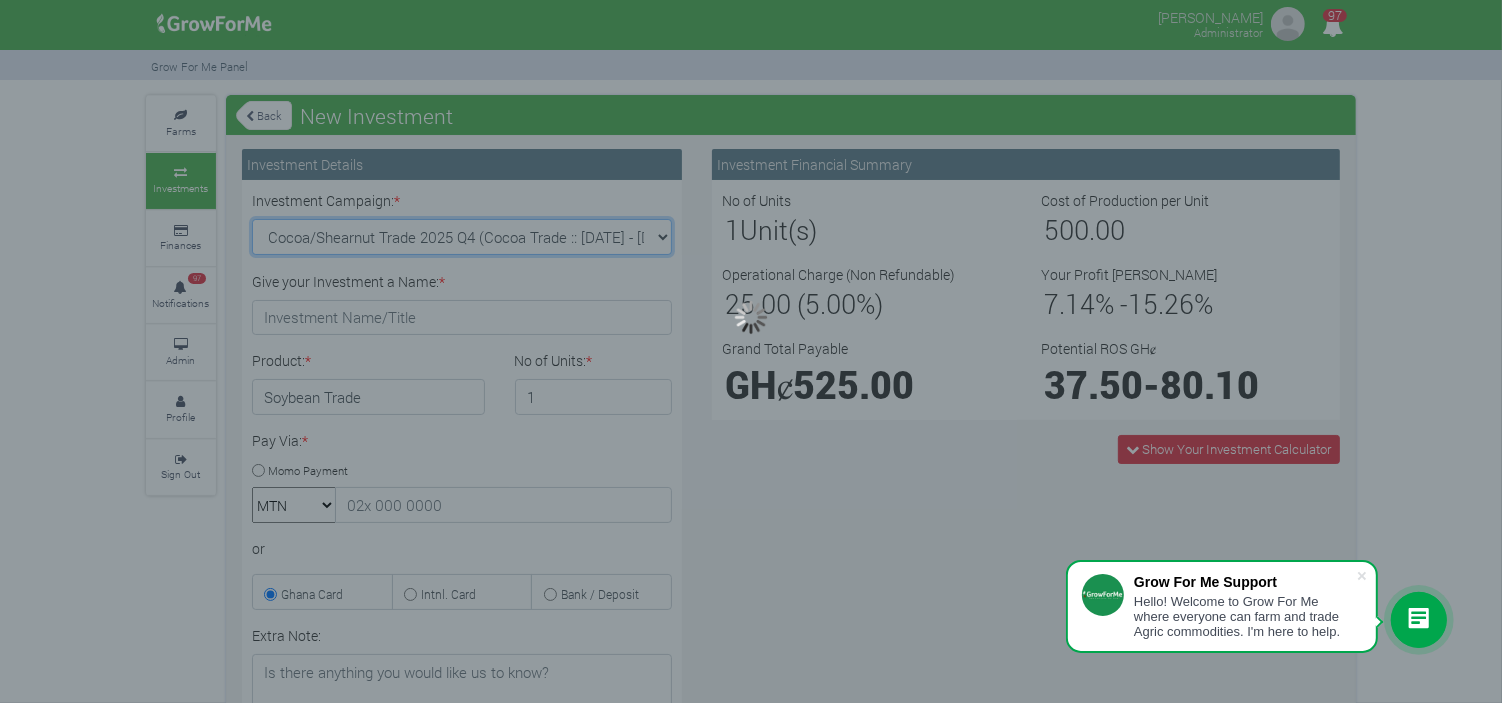type on "1" 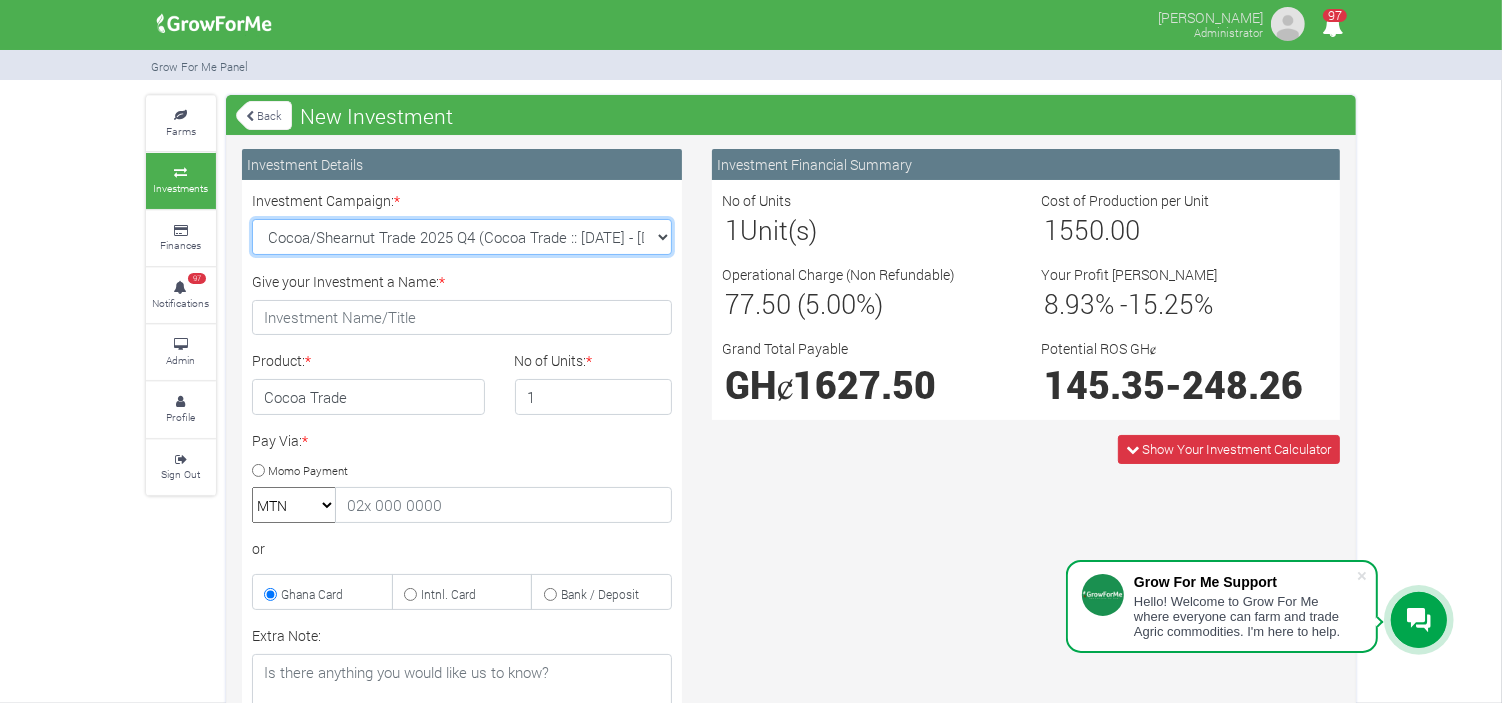 click on "Cocoa/Shearnut Trade 2025 Q4 (Cocoa Trade :: 01st Oct 2025 - 31st Mar 2026)
Maize Trade 2025 Q4 (Maize Trade :: 01st Oct 2025 - 31st Mar 2026)
Soybean Trade 2025 Q4 (Soybean Trade :: 01st Oct 2025 - 31st Mar 2026)
Machinery Fund (10 Yrs) (Machinery :: 01st Jun 2025 - 01st Jun 2035) Cashew Trade 2025 Q4 (Cashew Trade :: 01st Oct 2025 - 31st Mar 2026)" at bounding box center [462, 237] 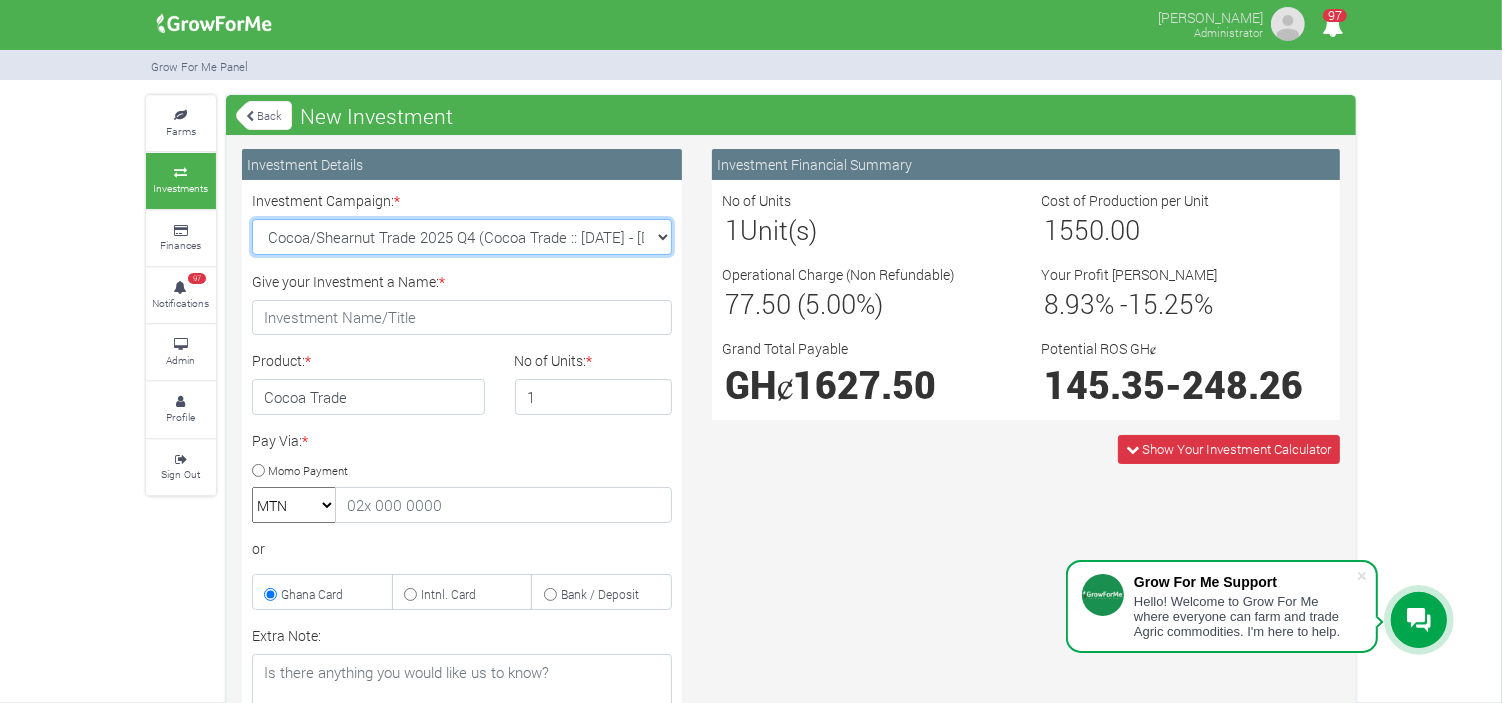 select on "43" 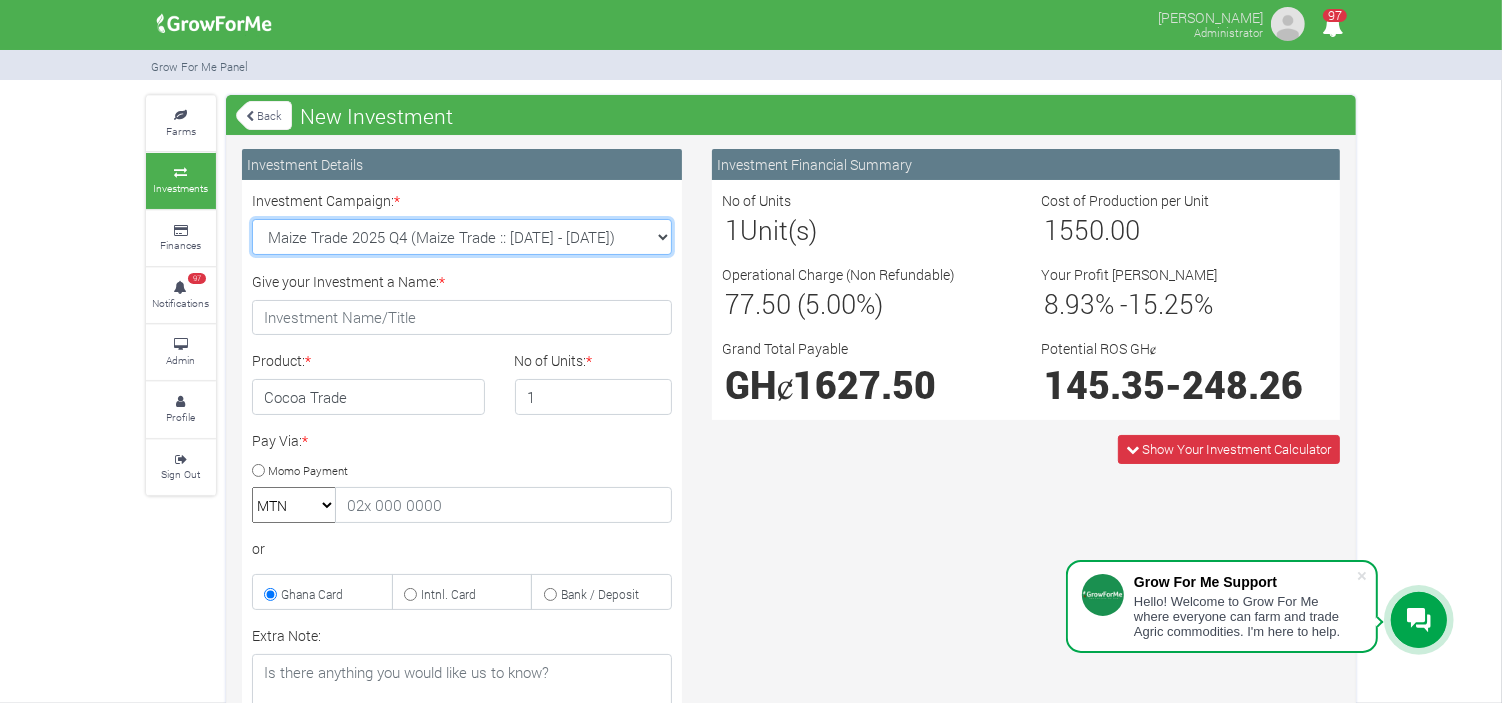 click on "Cocoa/Shearnut Trade 2025 Q4 (Cocoa Trade :: 01st Oct 2025 - 31st Mar 2026)
Maize Trade 2025 Q4 (Maize Trade :: 01st Oct 2025 - 31st Mar 2026)
Soybean Trade 2025 Q4 (Soybean Trade :: 01st Oct 2025 - 31st Mar 2026)
Machinery Fund (10 Yrs) (Machinery :: 01st Jun 2025 - 01st Jun 2035) Cashew Trade 2025 Q4 (Cashew Trade :: 01st Oct 2025 - 31st Mar 2026)" at bounding box center [462, 237] 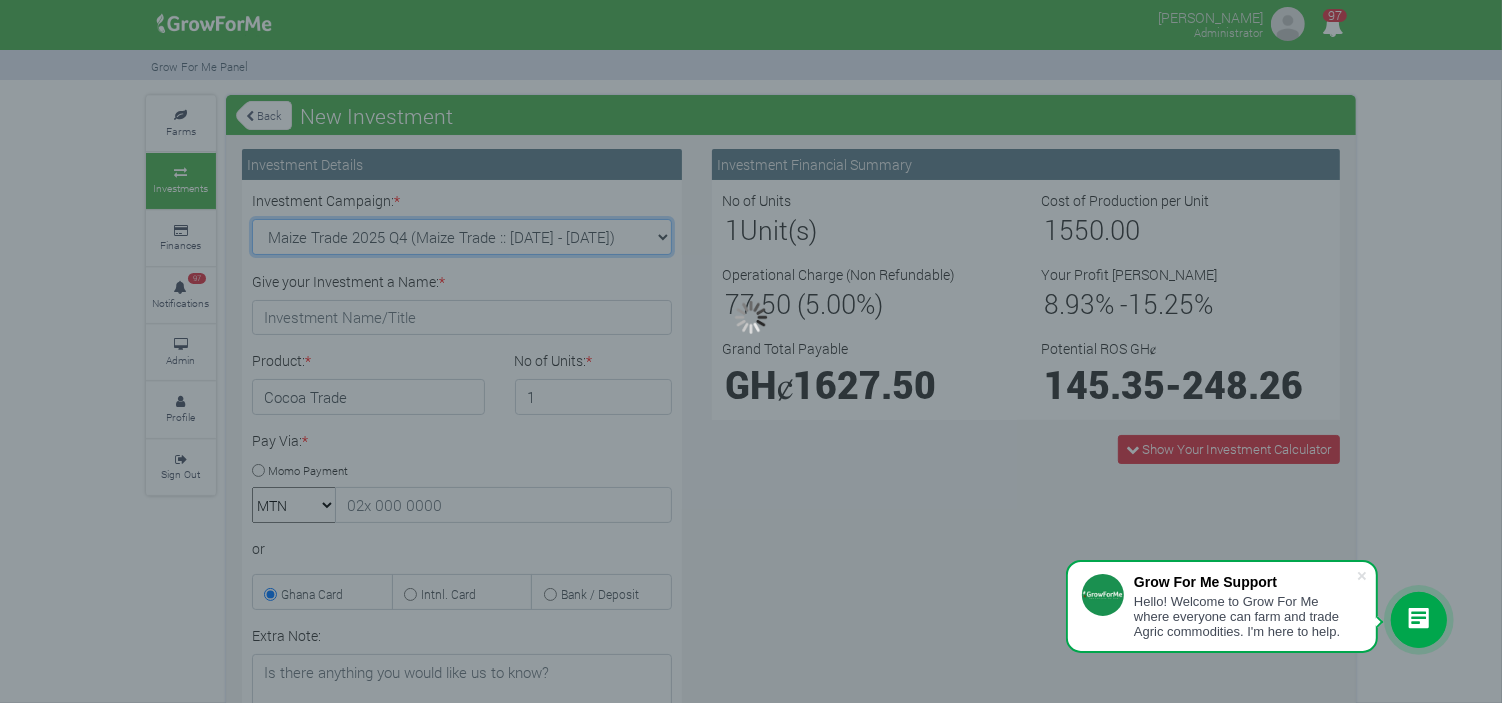 type on "1" 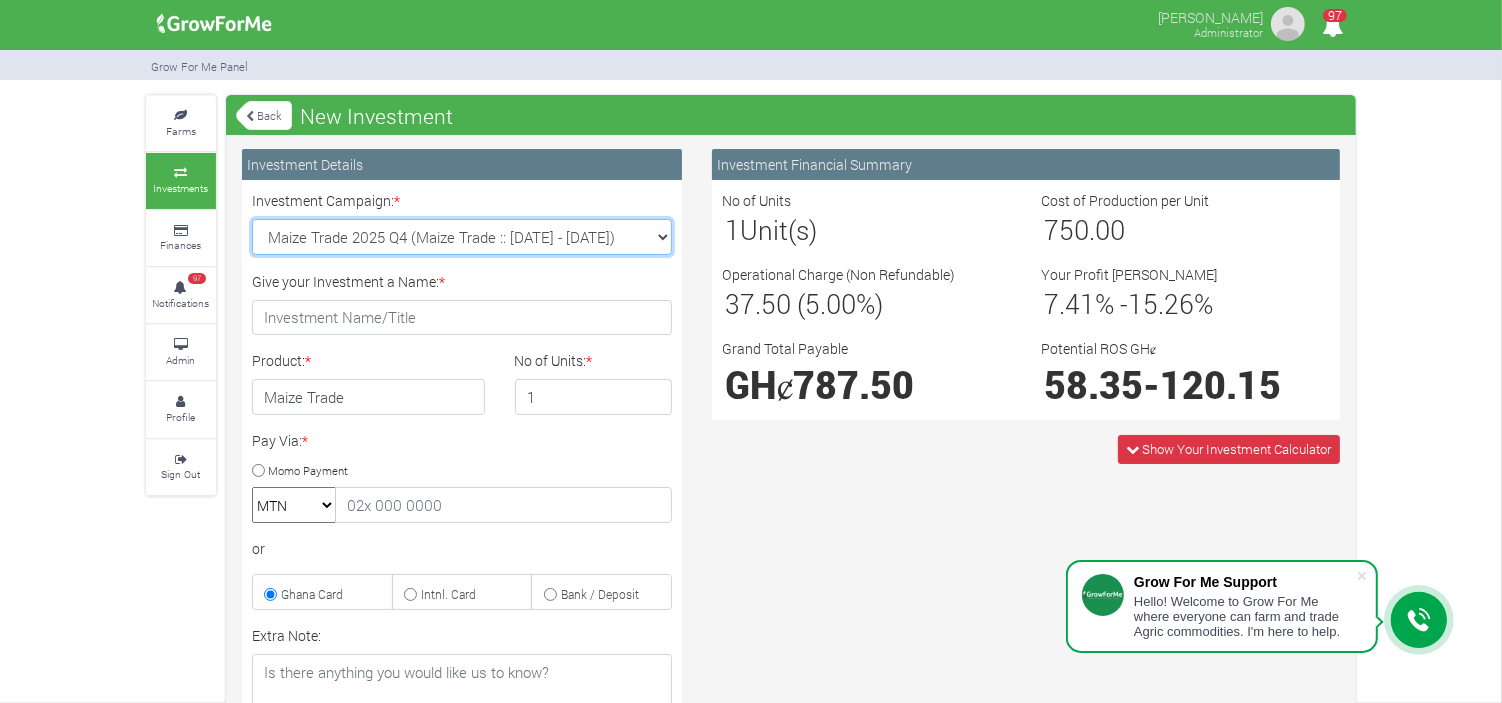 click on "Cocoa/Shearnut Trade 2025 Q4 (Cocoa Trade :: 01st Oct 2025 - 31st Mar 2026)
Maize Trade 2025 Q4 (Maize Trade :: 01st Oct 2025 - 31st Mar 2026)
Soybean Trade 2025 Q4 (Soybean Trade :: 01st Oct 2025 - 31st Mar 2026)
Machinery Fund (10 Yrs) (Machinery :: 01st Jun 2025 - 01st Jun 2035) Cashew Trade 2025 Q4 (Cashew Trade :: 01st Oct 2025 - 31st Mar 2026)" at bounding box center (462, 237) 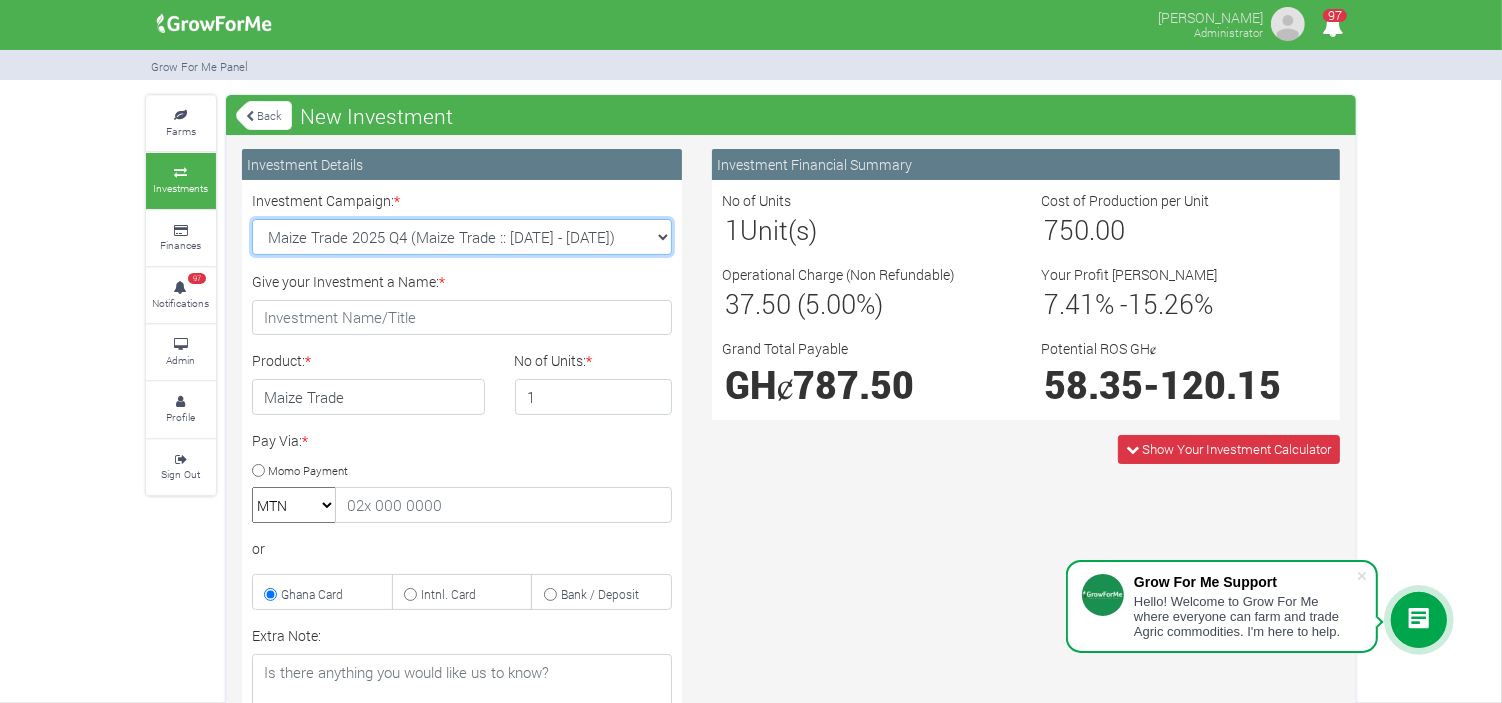 select on "44" 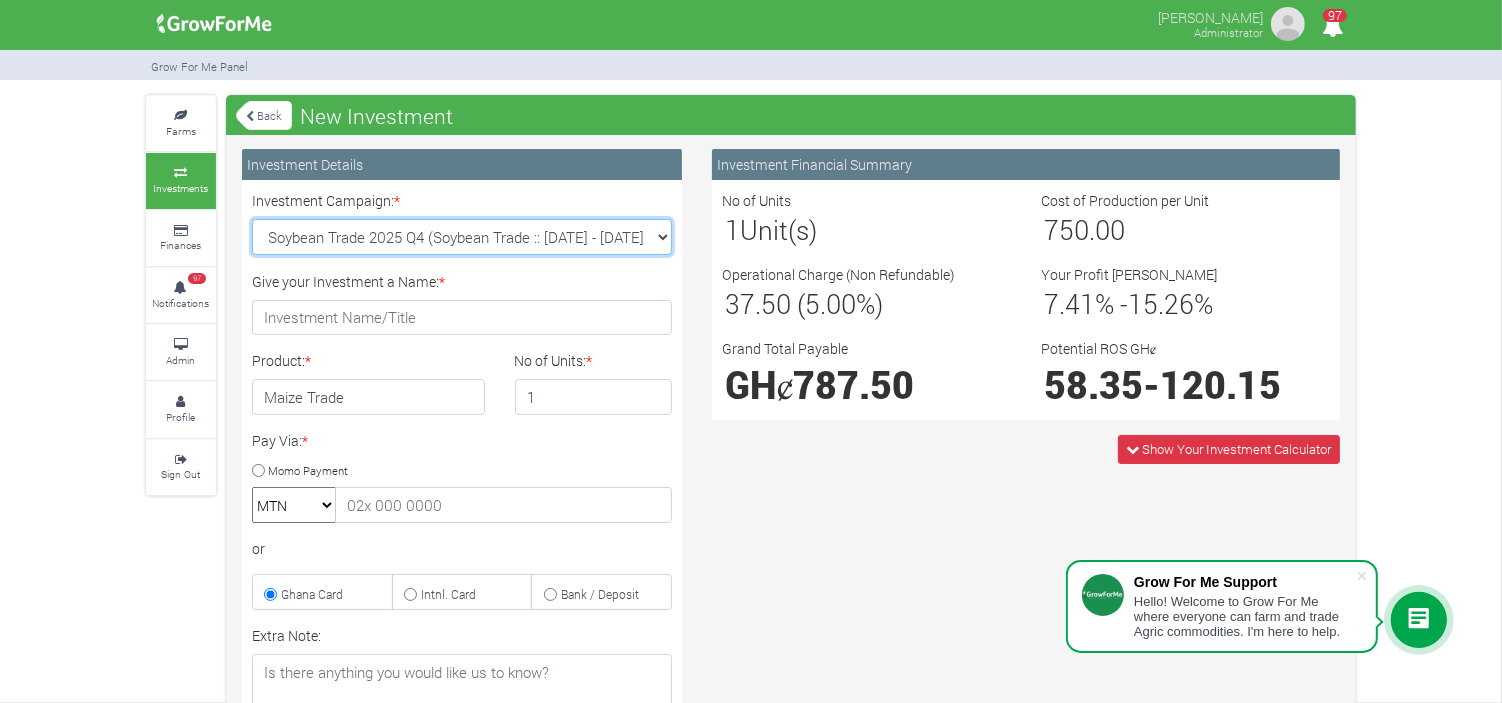 click on "Cocoa/Shearnut Trade 2025 Q4 (Cocoa Trade :: 01st Oct 2025 - 31st Mar 2026)
Maize Trade 2025 Q4 (Maize Trade :: 01st Oct 2025 - 31st Mar 2026)
Soybean Trade 2025 Q4 (Soybean Trade :: 01st Oct 2025 - 31st Mar 2026)
Machinery Fund (10 Yrs) (Machinery :: 01st Jun 2025 - 01st Jun 2035) Cashew Trade 2025 Q4 (Cashew Trade :: 01st Oct 2025 - 31st Mar 2026)" at bounding box center [462, 237] 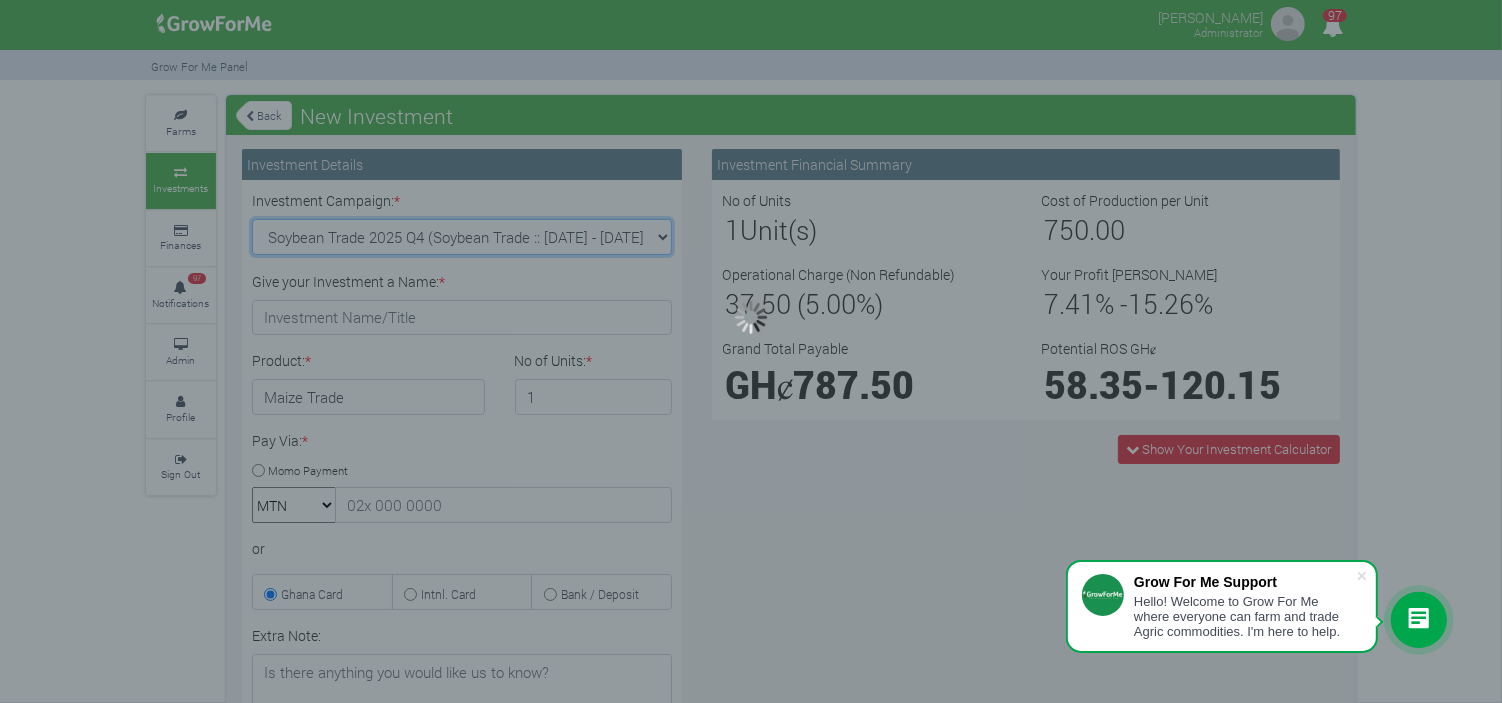type on "1" 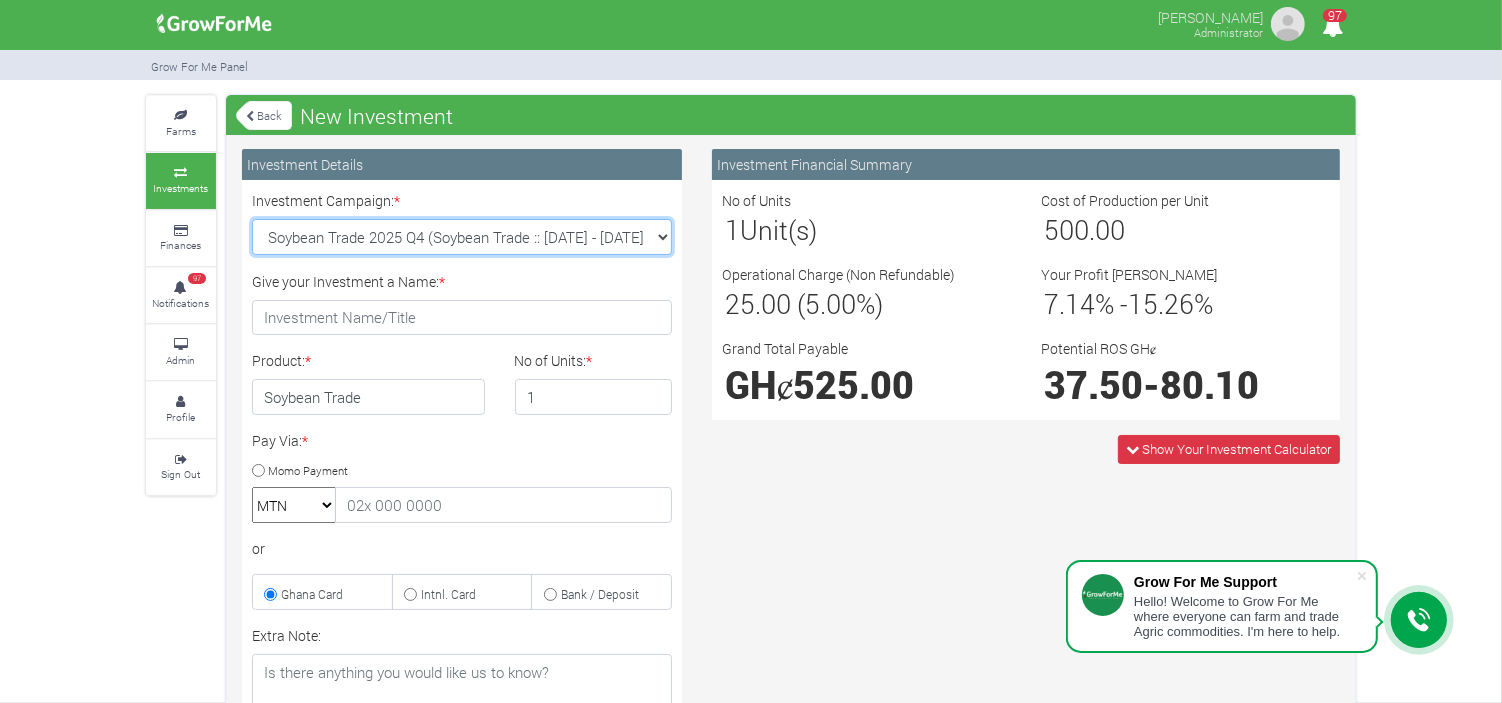click on "Cocoa/Shearnut Trade 2025 Q4 (Cocoa Trade :: 01st Oct 2025 - 31st Mar 2026)
Maize Trade 2025 Q4 (Maize Trade :: 01st Oct 2025 - 31st Mar 2026)
Soybean Trade 2025 Q4 (Soybean Trade :: 01st Oct 2025 - 31st Mar 2026)
Machinery Fund (10 Yrs) (Machinery :: 01st Jun 2025 - 01st Jun 2035) Cashew Trade 2025 Q4 (Cashew Trade :: 01st Oct 2025 - 31st Mar 2026)" at bounding box center [462, 237] 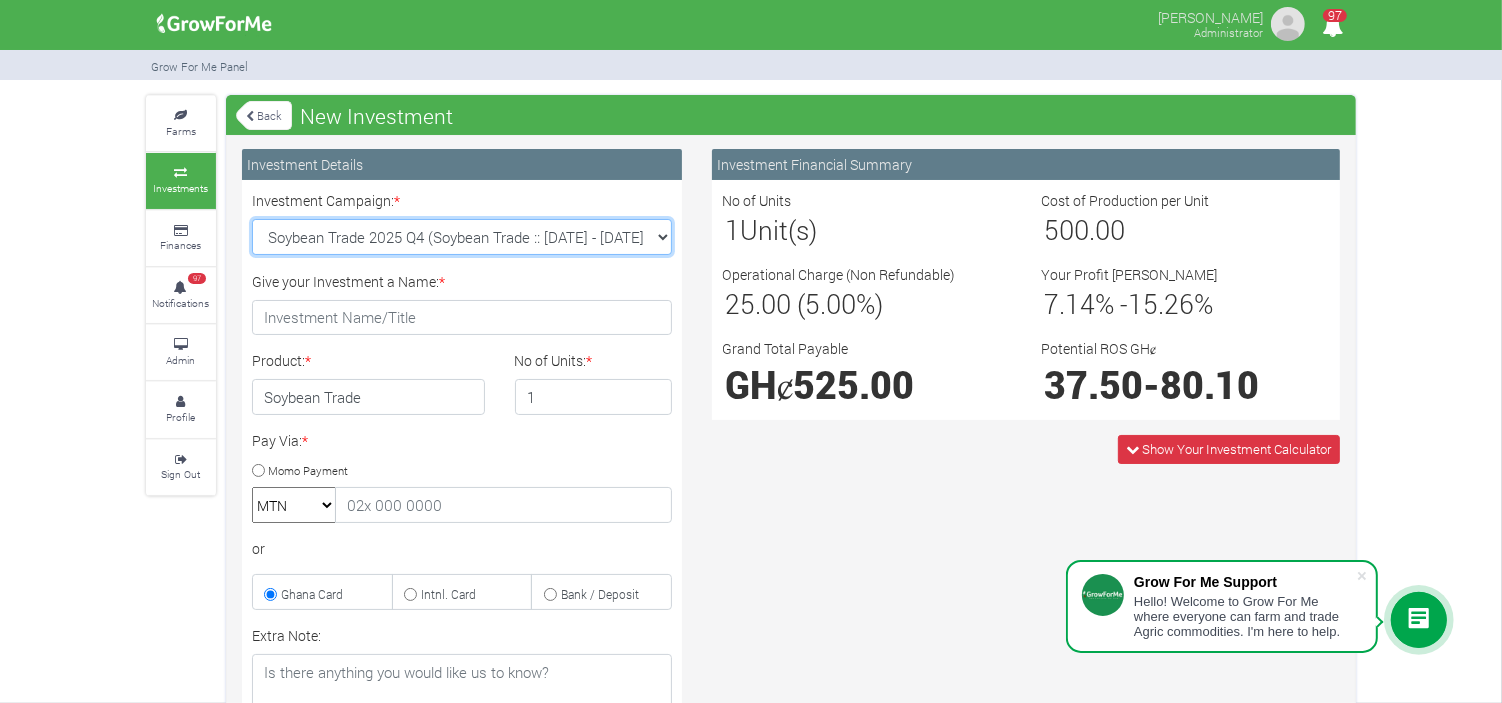 select on "46" 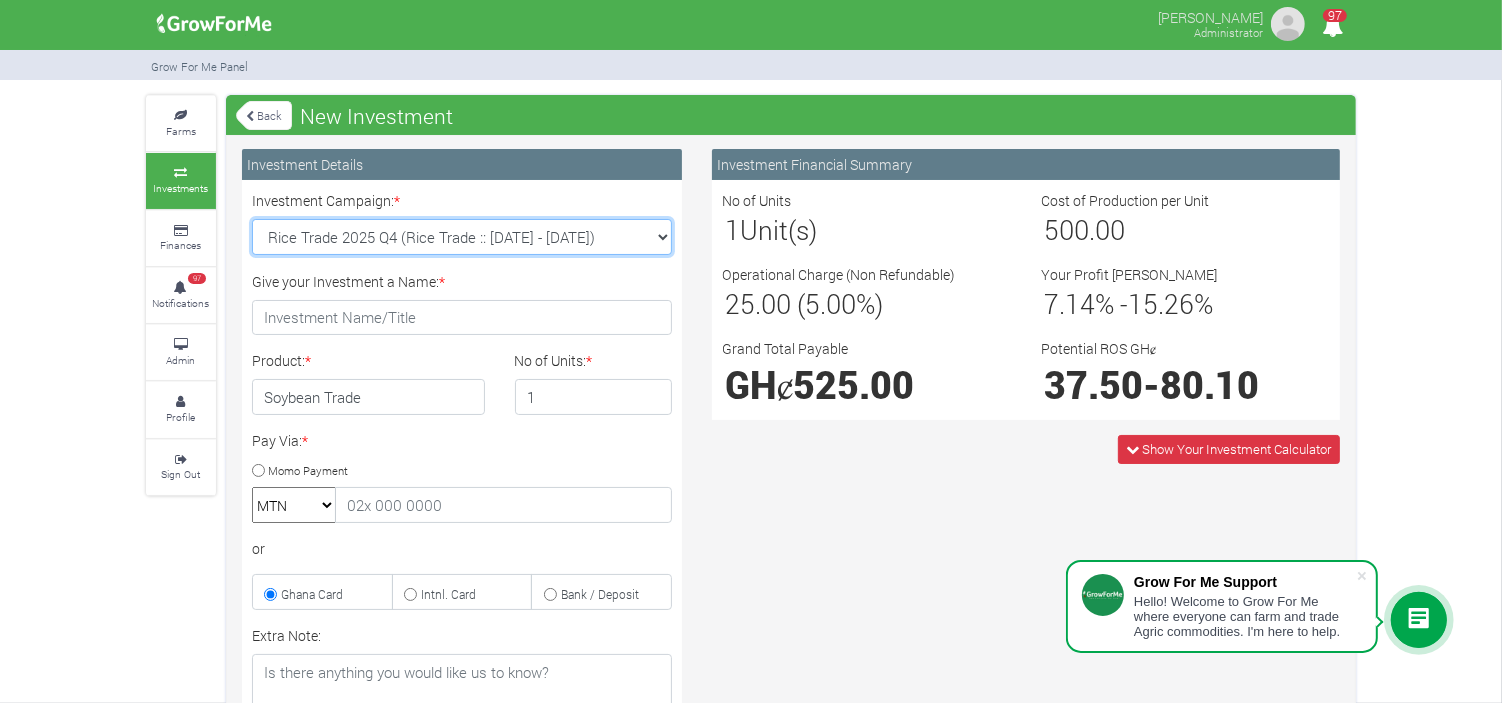 click on "Cocoa/Shearnut Trade 2025 Q4 (Cocoa Trade :: 01st Oct 2025 - 31st Mar 2026)
Maize Trade 2025 Q4 (Maize Trade :: 01st Oct 2025 - 31st Mar 2026)
Soybean Trade 2025 Q4 (Soybean Trade :: 01st Oct 2025 - 31st Mar 2026)
Machinery Fund (10 Yrs) (Machinery :: 01st Jun 2025 - 01st Jun 2035) Cashew Trade 2025 Q4 (Cashew Trade :: 01st Oct 2025 - 31st Mar 2026)" at bounding box center (462, 237) 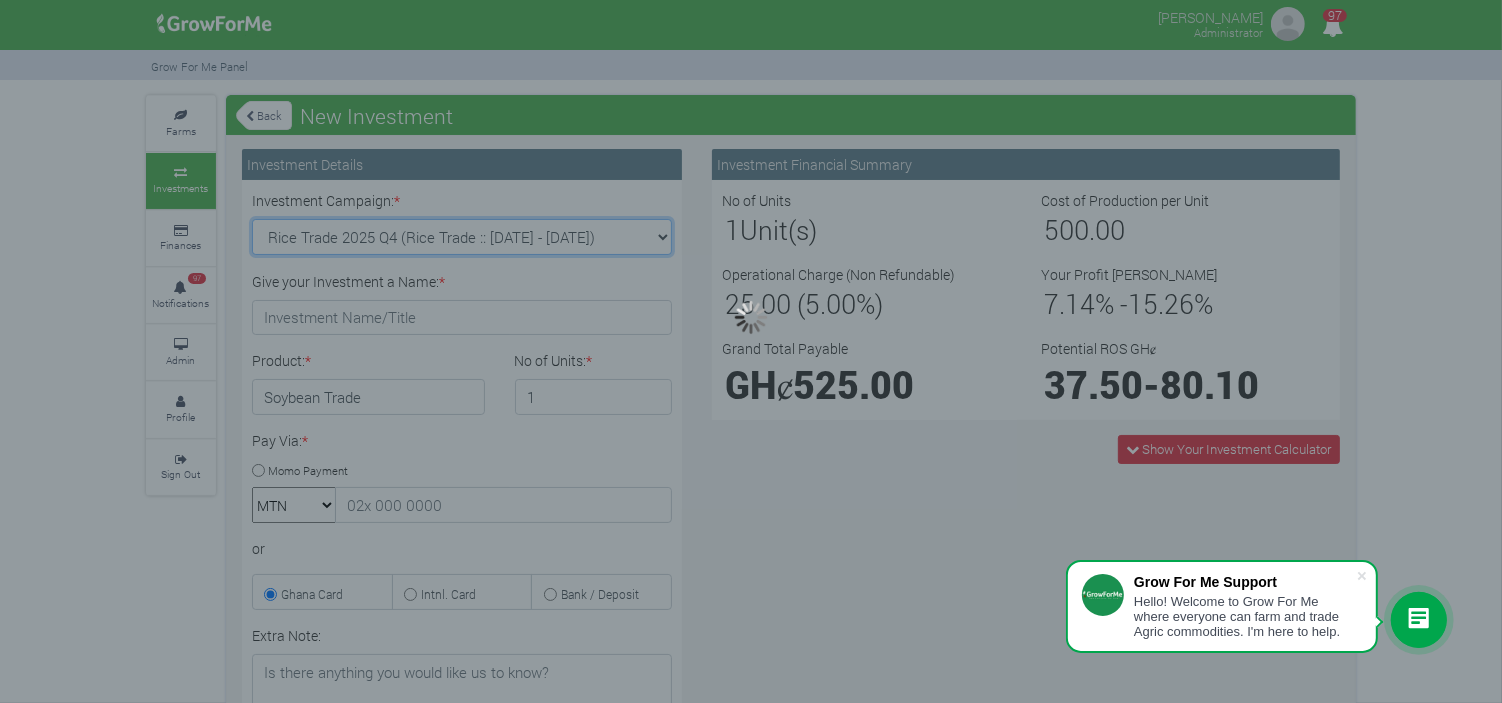 type on "1" 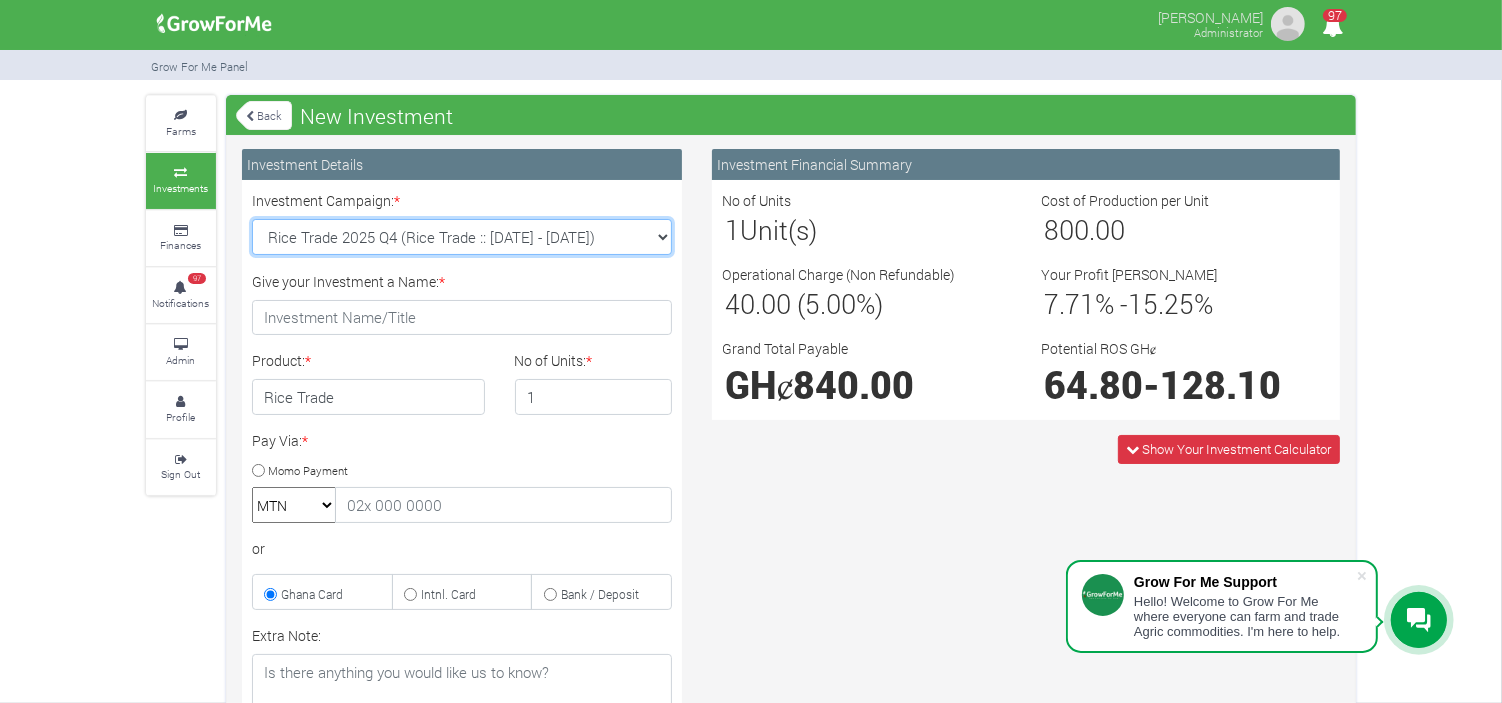 click on "Cocoa/Shearnut Trade 2025 Q4 (Cocoa Trade :: 01st Oct 2025 - 31st Mar 2026)
Maize Trade 2025 Q4 (Maize Trade :: 01st Oct 2025 - 31st Mar 2026)
Soybean Trade 2025 Q4 (Soybean Trade :: 01st Oct 2025 - 31st Mar 2026)
Machinery Fund (10 Yrs) (Machinery :: 01st Jun 2025 - 01st Jun 2035) Cashew Trade 2025 Q4 (Cashew Trade :: 01st Oct 2025 - 31st Mar 2026)" at bounding box center (462, 237) 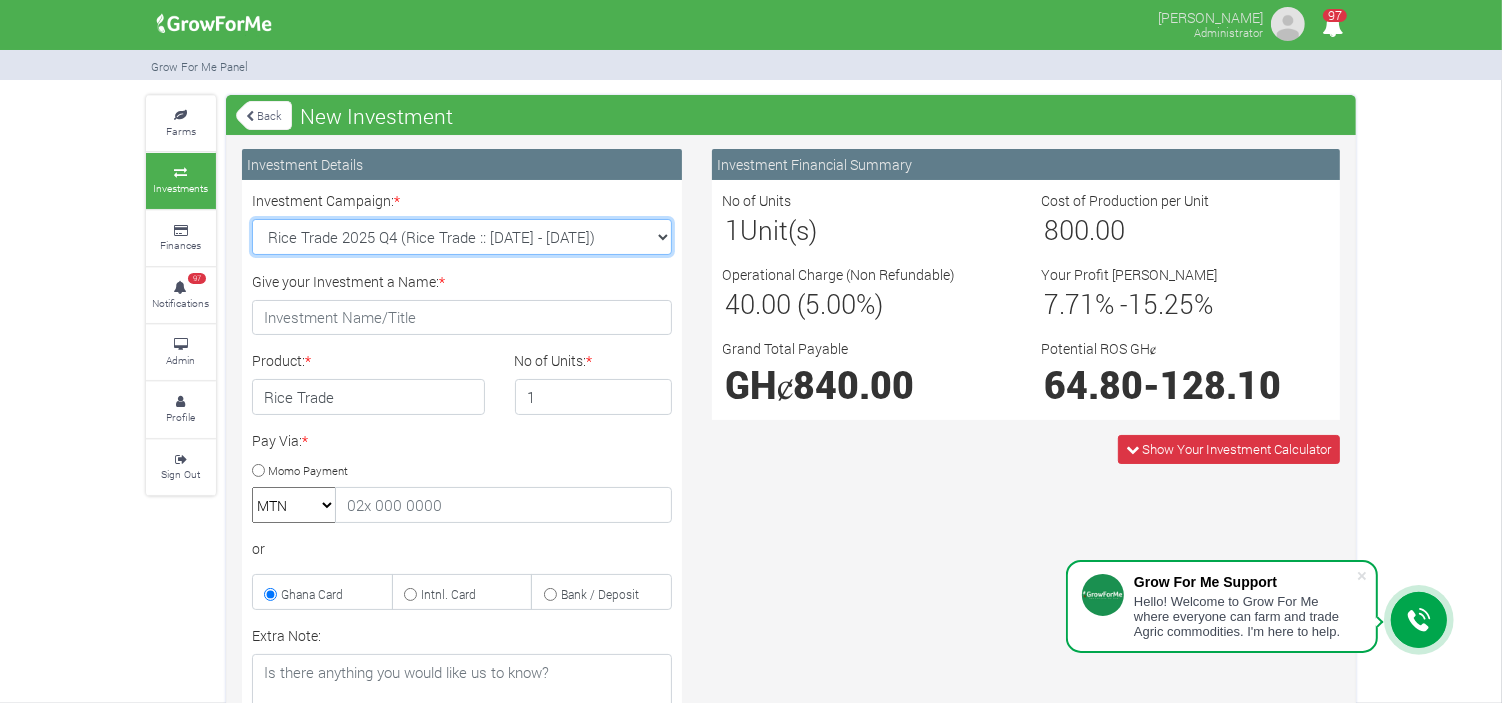 select on "42" 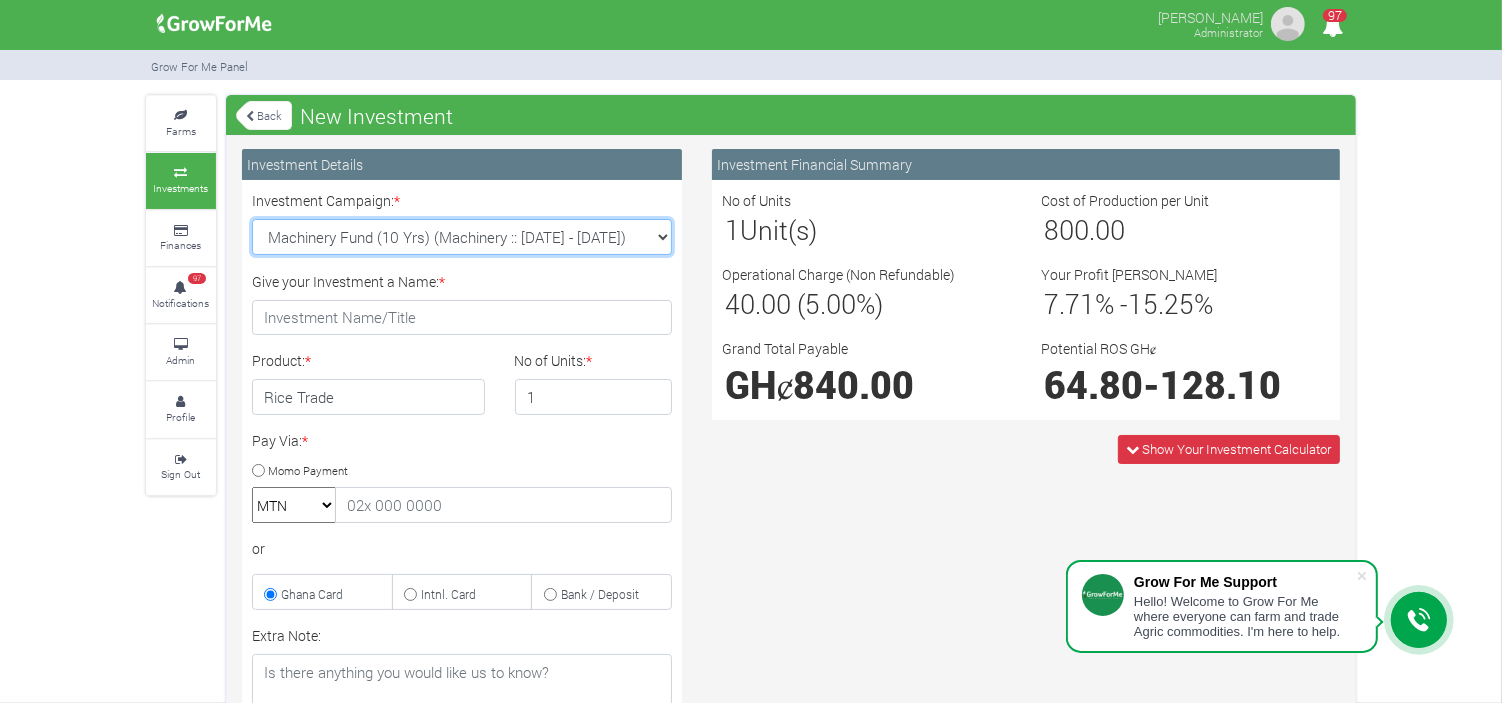 click on "Cocoa/Shearnut Trade 2025 Q4 (Cocoa Trade :: 01st Oct 2025 - 31st Mar 2026)
Maize Trade 2025 Q4 (Maize Trade :: 01st Oct 2025 - 31st Mar 2026)
Soybean Trade 2025 Q4 (Soybean Trade :: 01st Oct 2025 - 31st Mar 2026)
Machinery Fund (10 Yrs) (Machinery :: 01st Jun 2025 - 01st Jun 2035) Cashew Trade 2025 Q4 (Cashew Trade :: 01st Oct 2025 - 31st Mar 2026)" at bounding box center [462, 237] 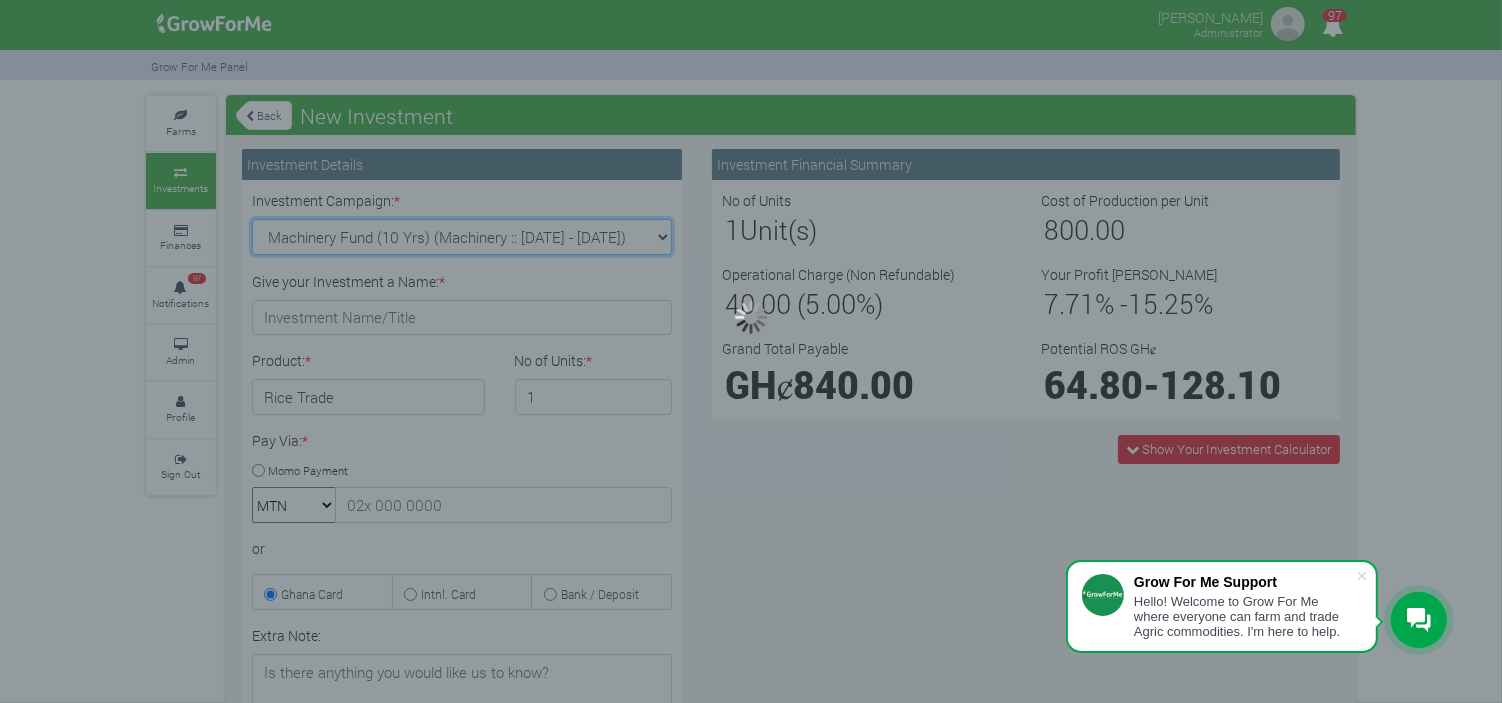 type on "1" 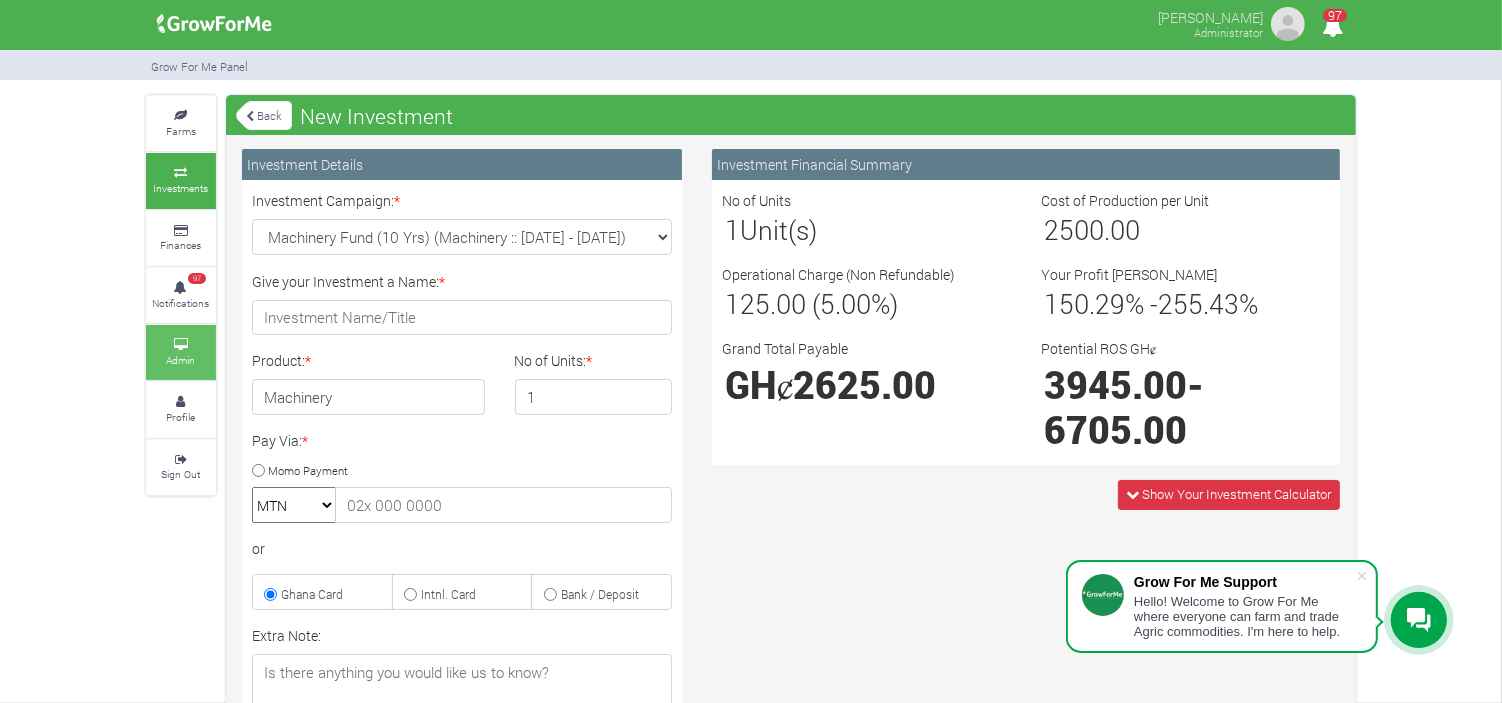 click on "Admin" at bounding box center (181, 360) 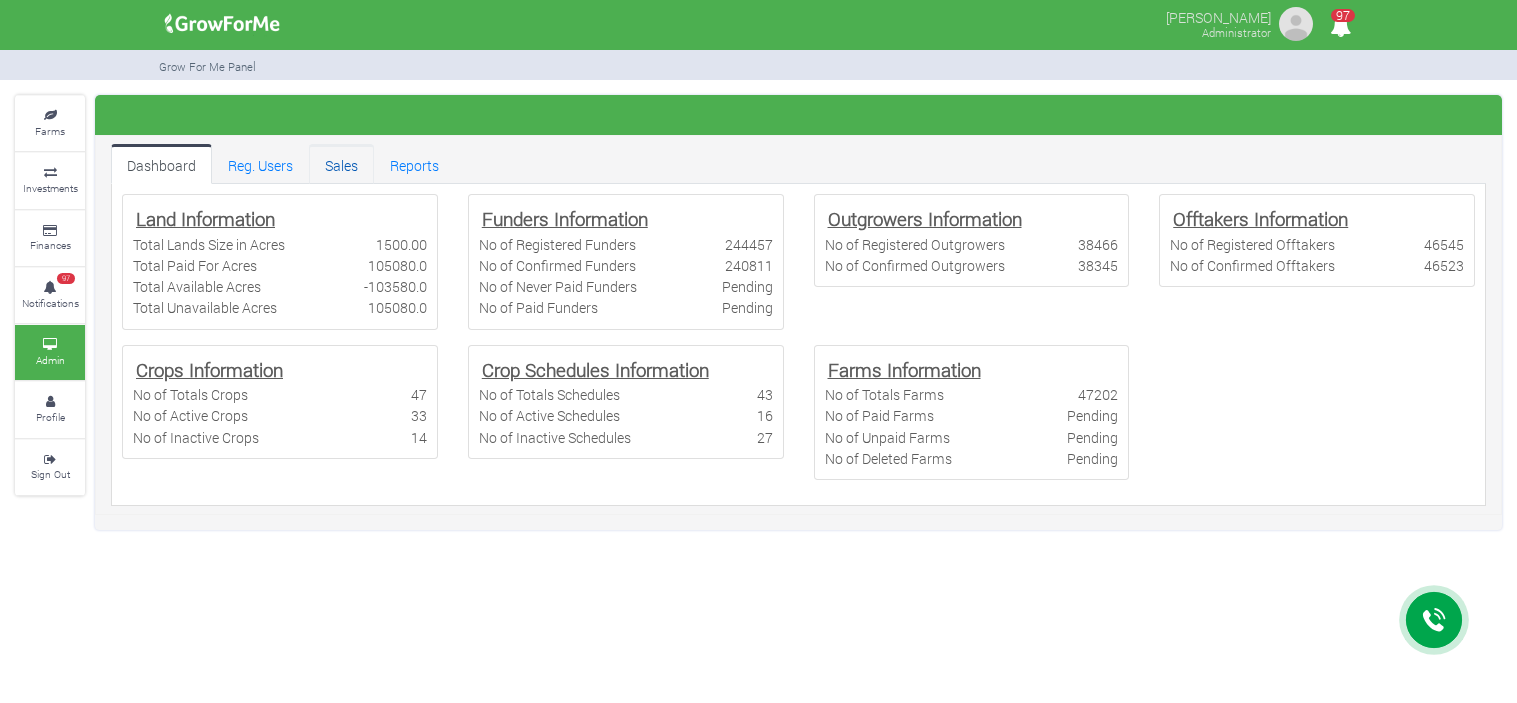 scroll, scrollTop: 0, scrollLeft: 0, axis: both 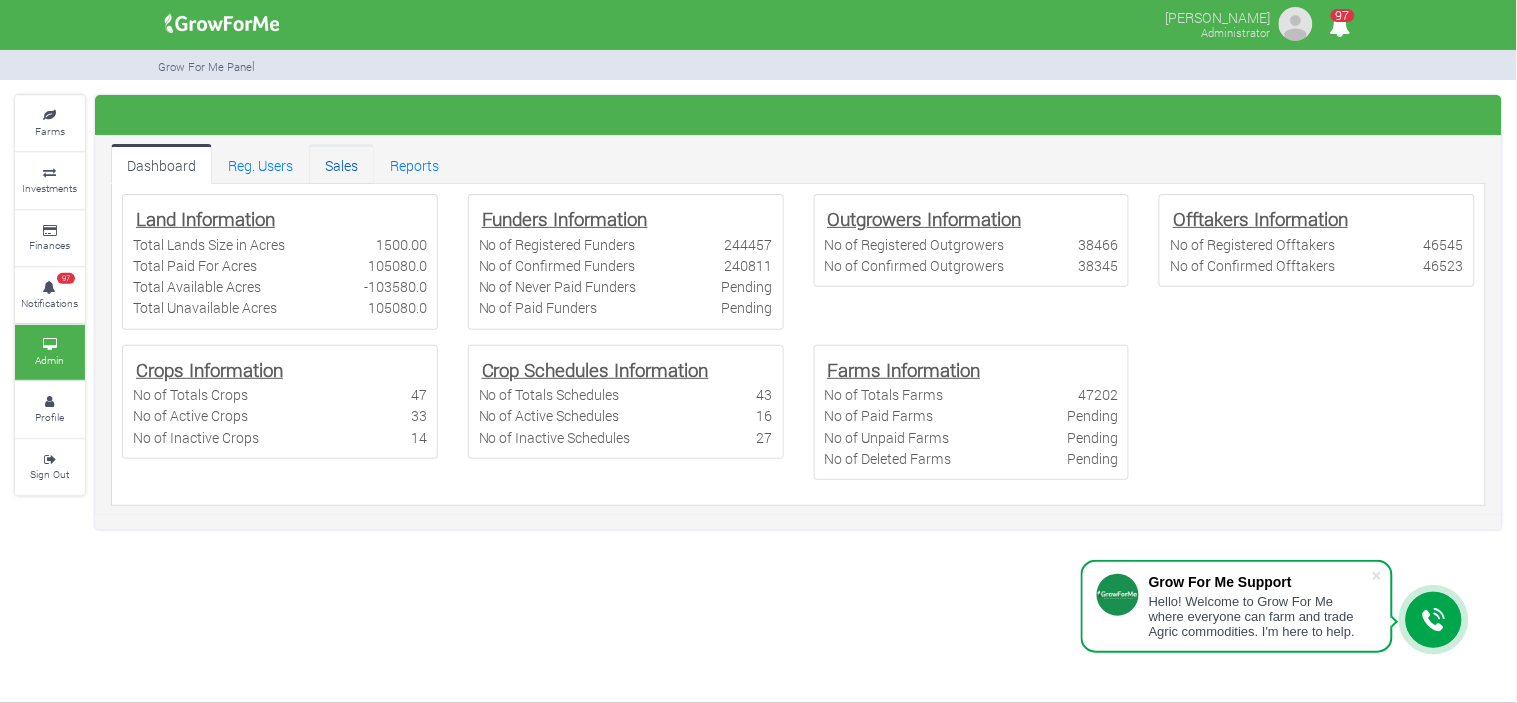 click on "Sales" at bounding box center [341, 164] 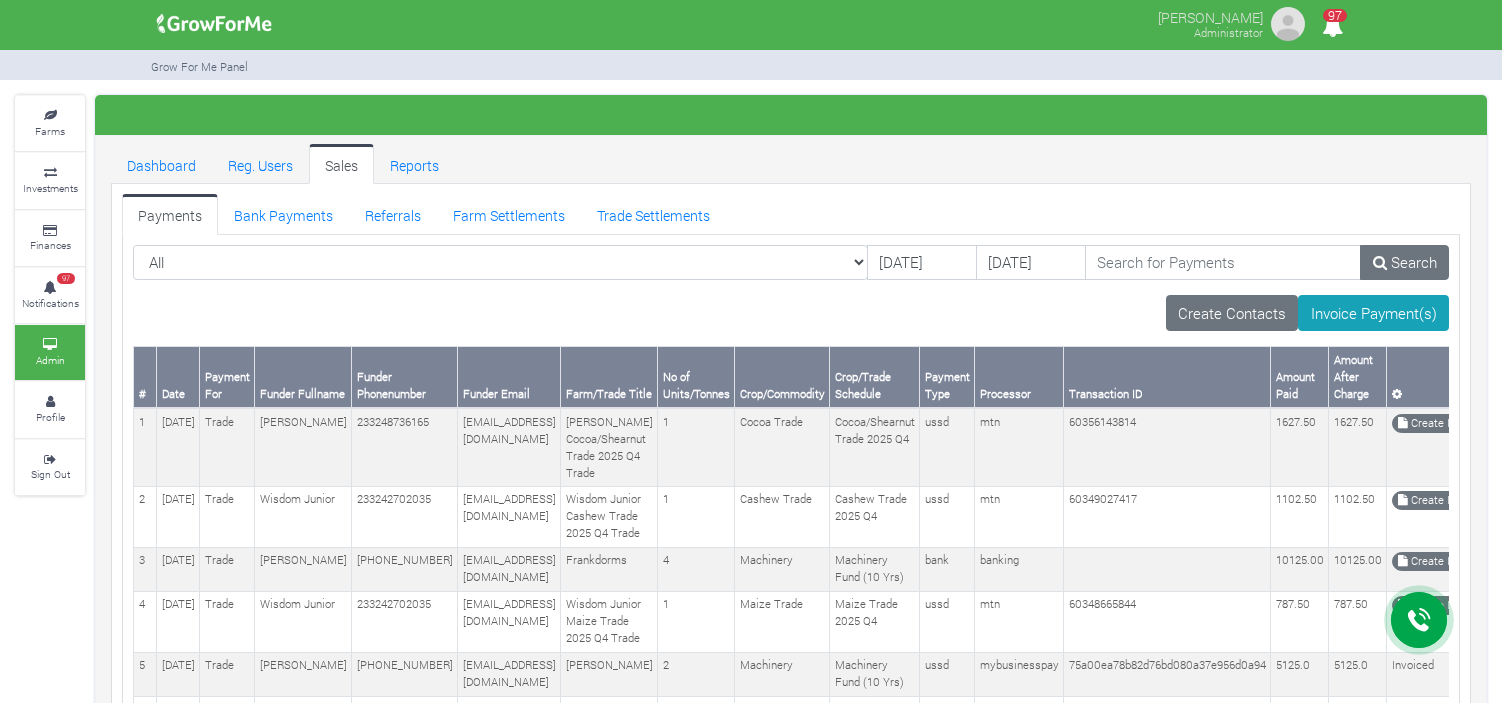 scroll, scrollTop: 0, scrollLeft: 0, axis: both 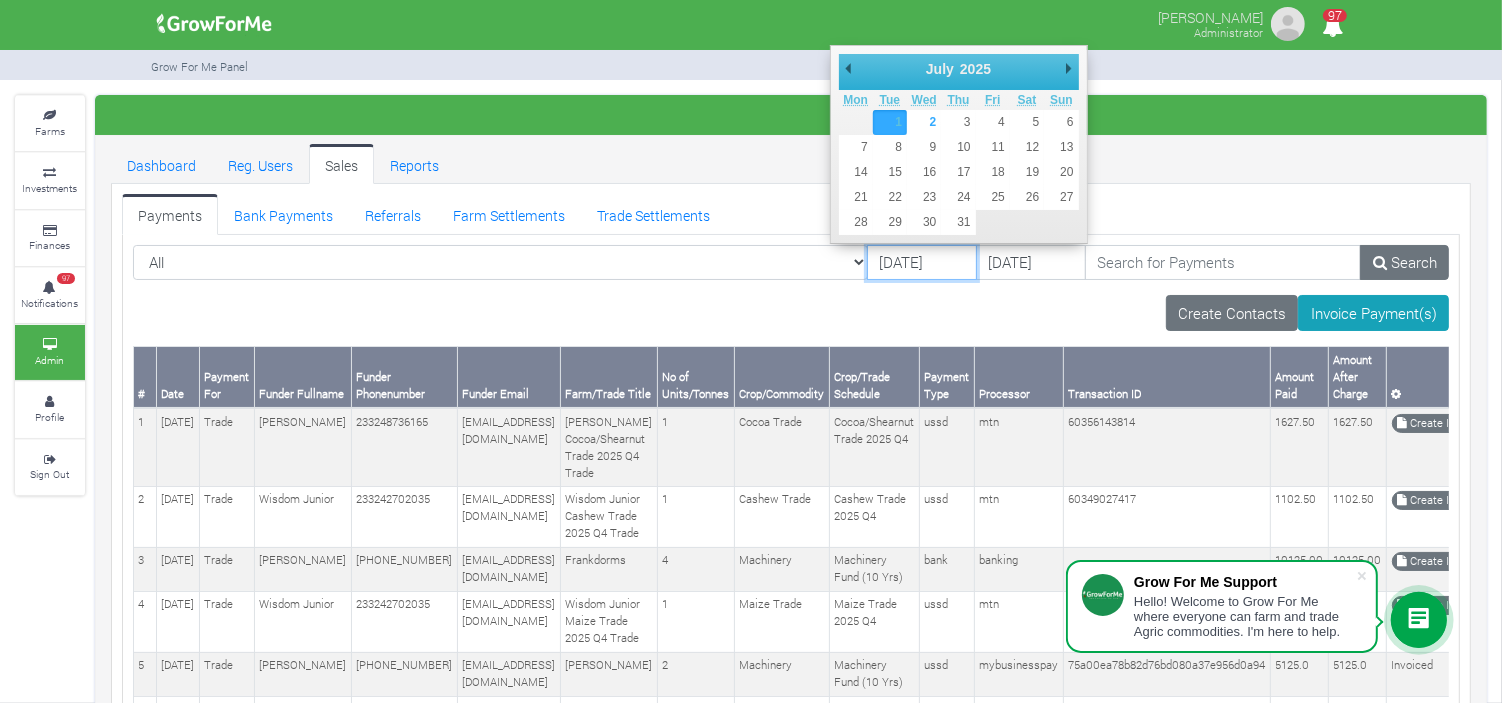 click on "01/07/2025" at bounding box center [922, 263] 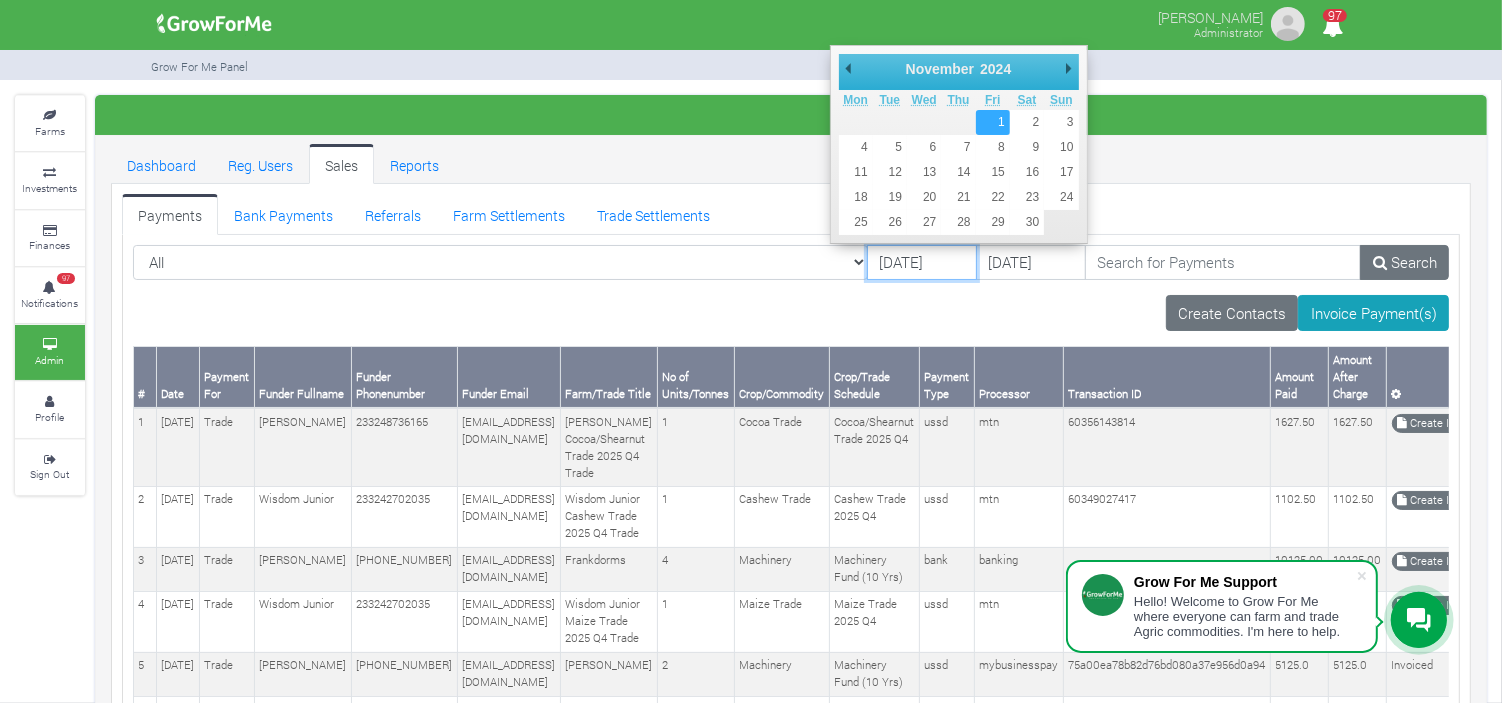 type on "[DATE]" 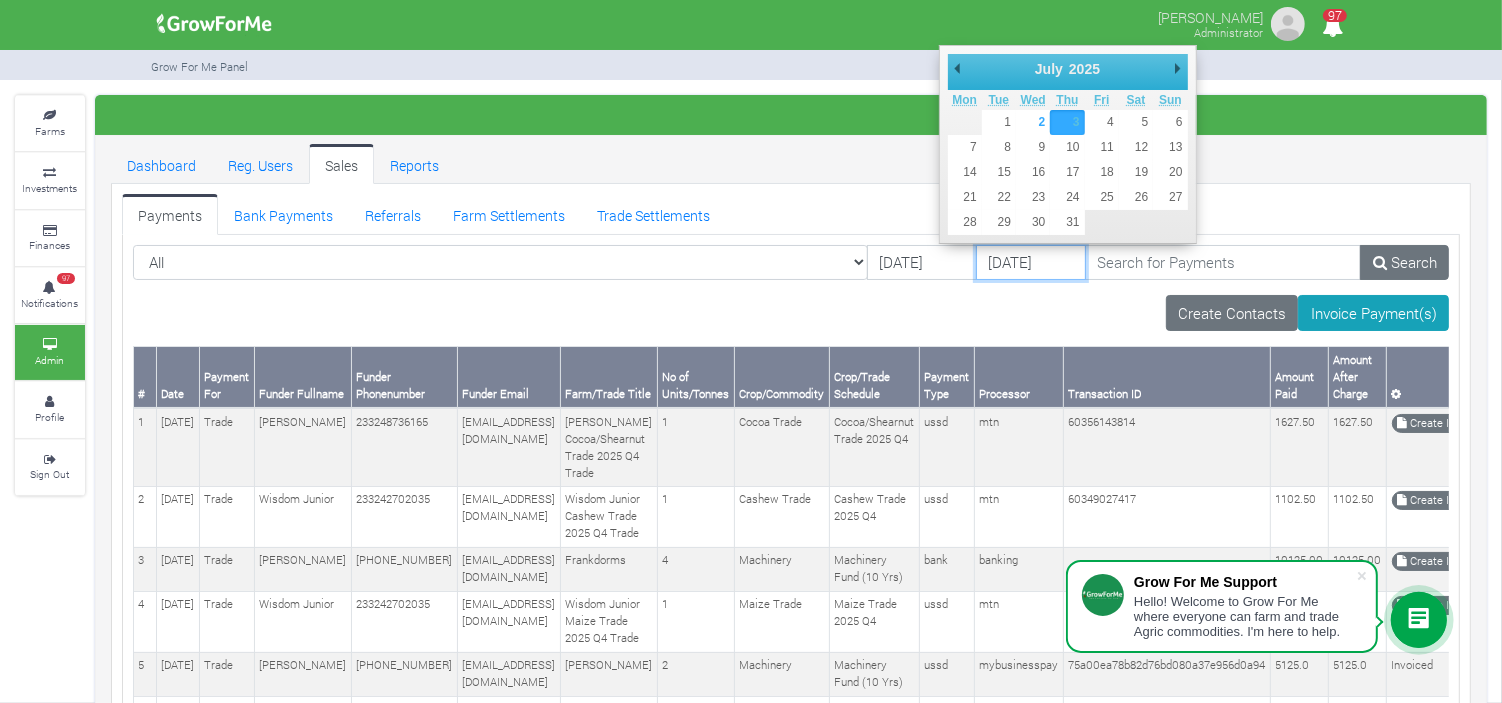 click on "03/07/2025" at bounding box center [1031, 263] 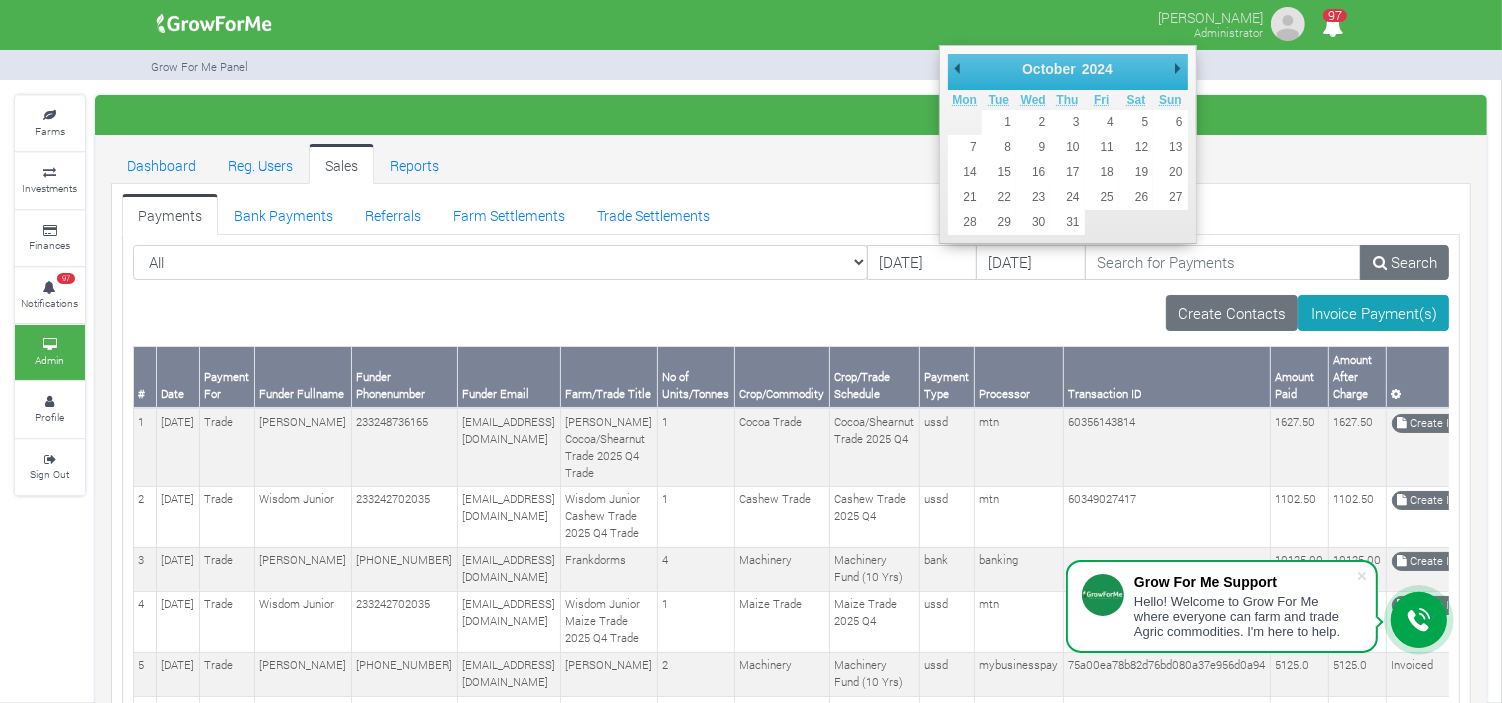 click on "2016 2017 2018 2019 2020 2021 2022 2023 2024 2025 2026 2027 2028 2029 2030" at bounding box center [1106, 69] 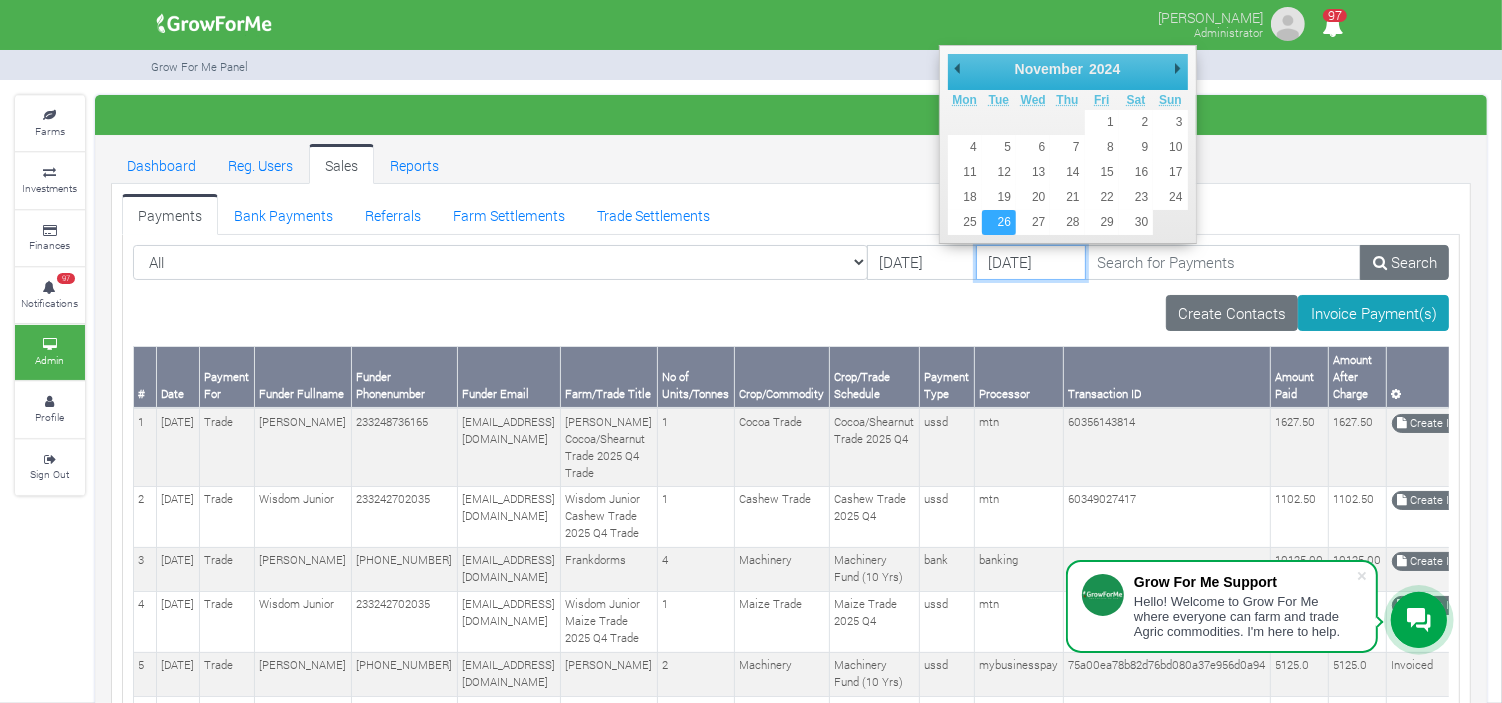 type on "[DATE]" 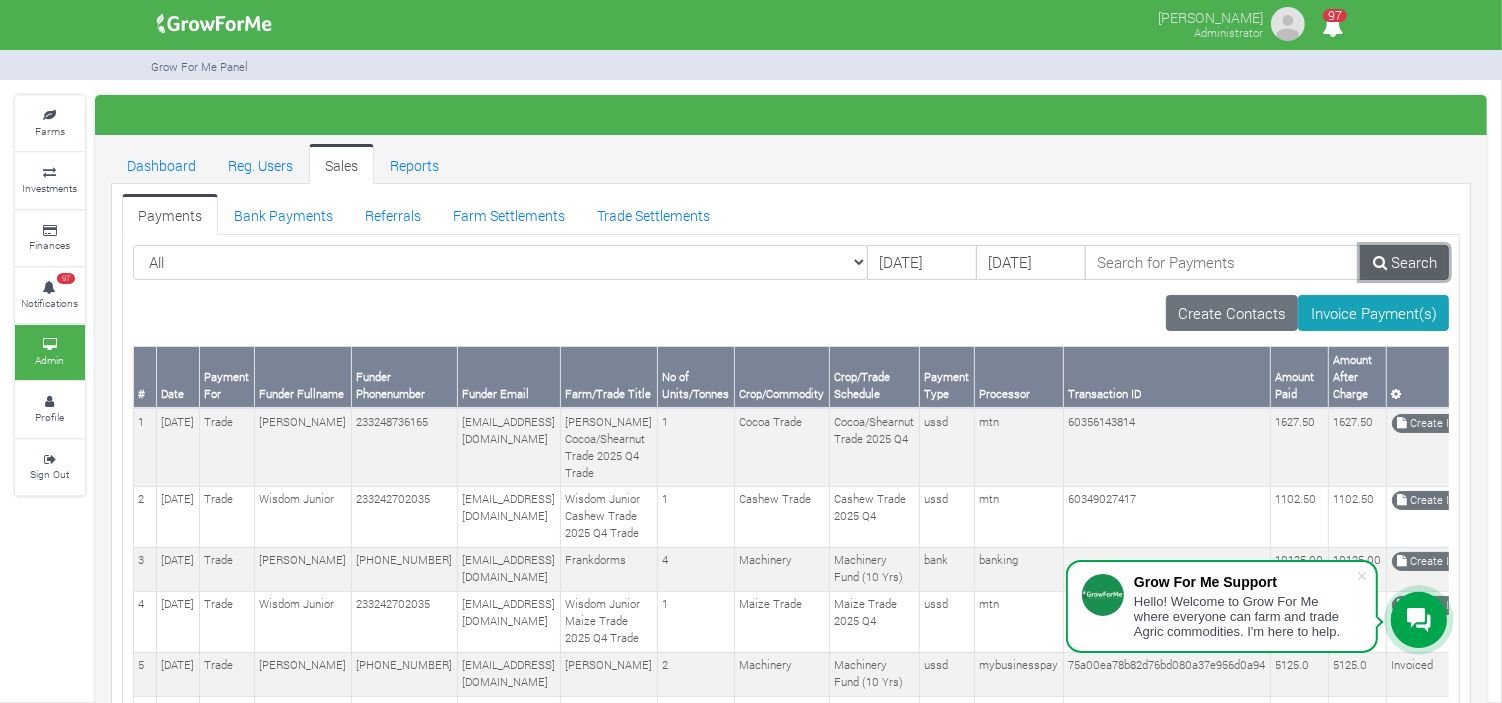 click on "Search" at bounding box center [1404, 263] 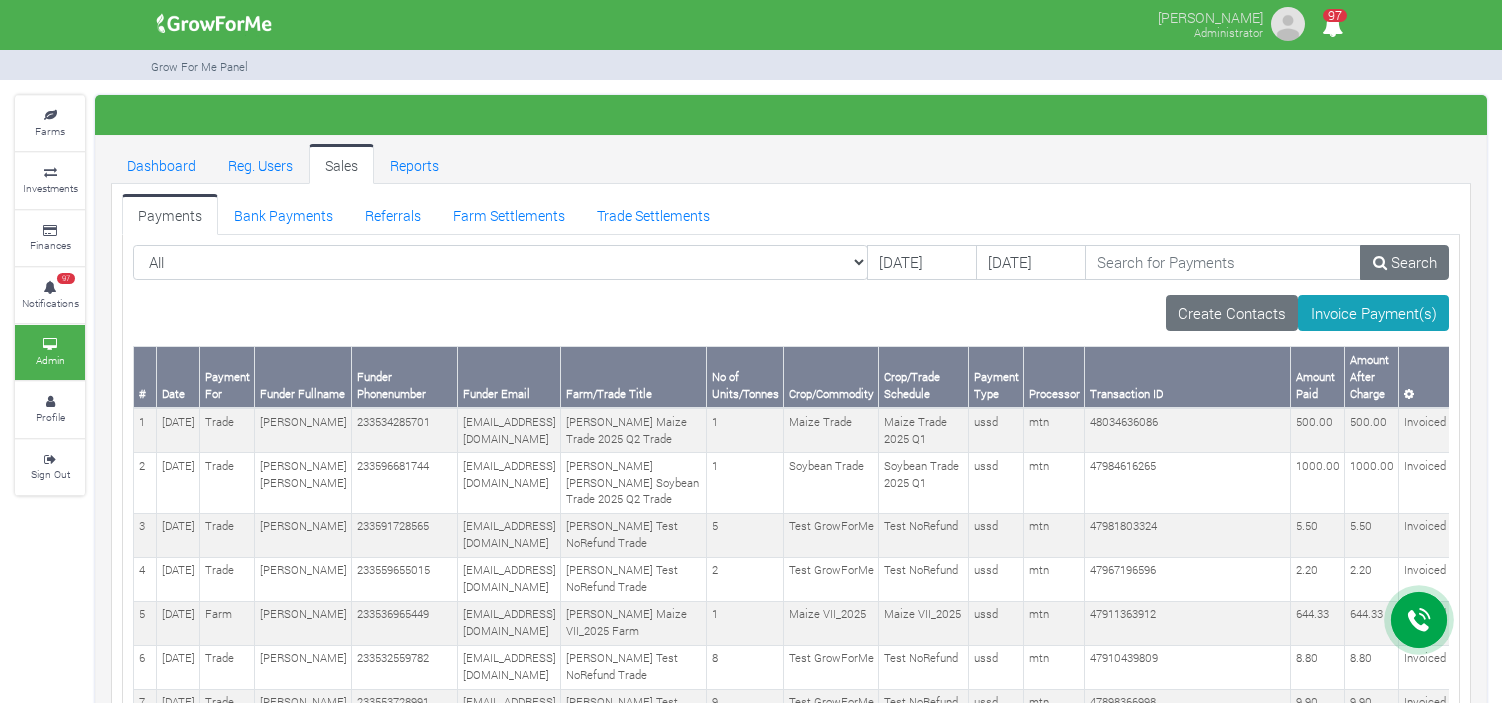 scroll, scrollTop: 0, scrollLeft: 0, axis: both 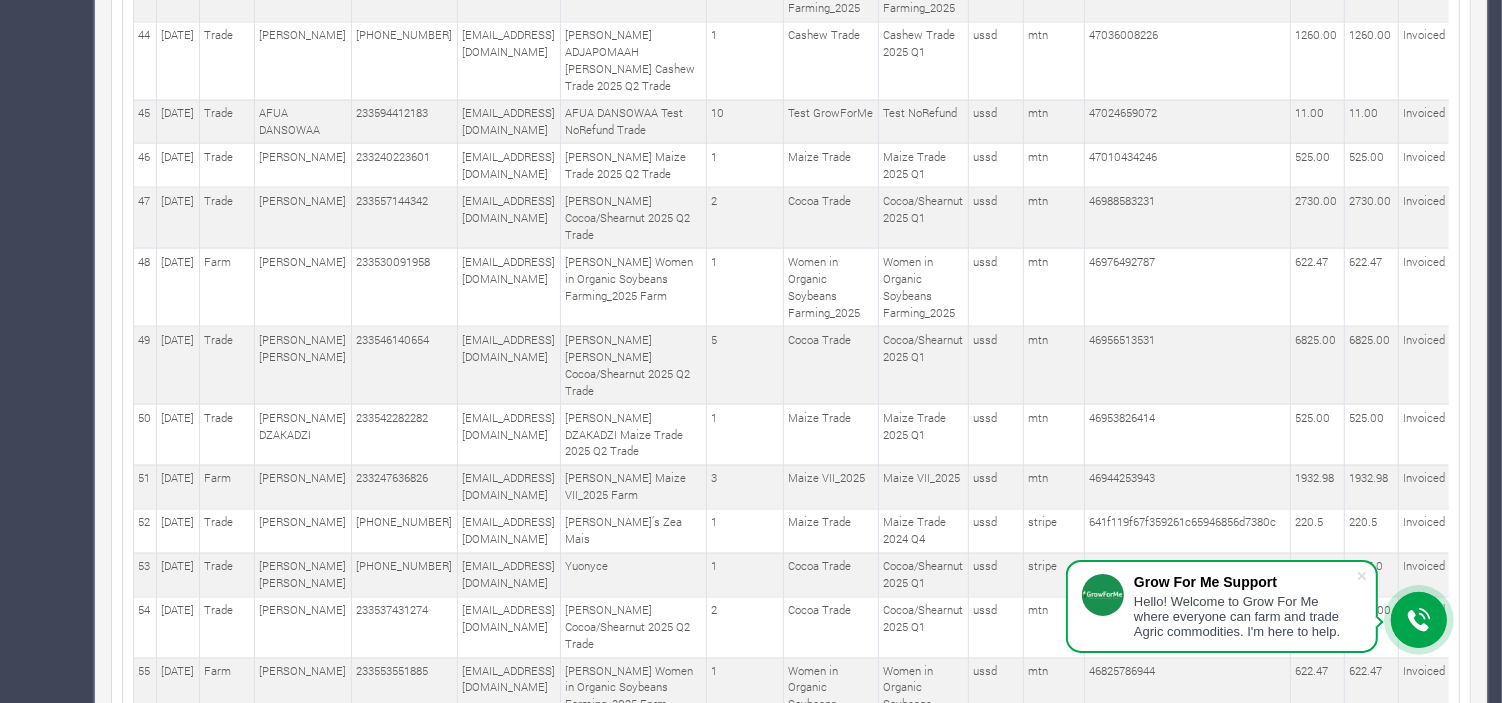 drag, startPoint x: 245, startPoint y: 362, endPoint x: 314, endPoint y: 388, distance: 73.736015 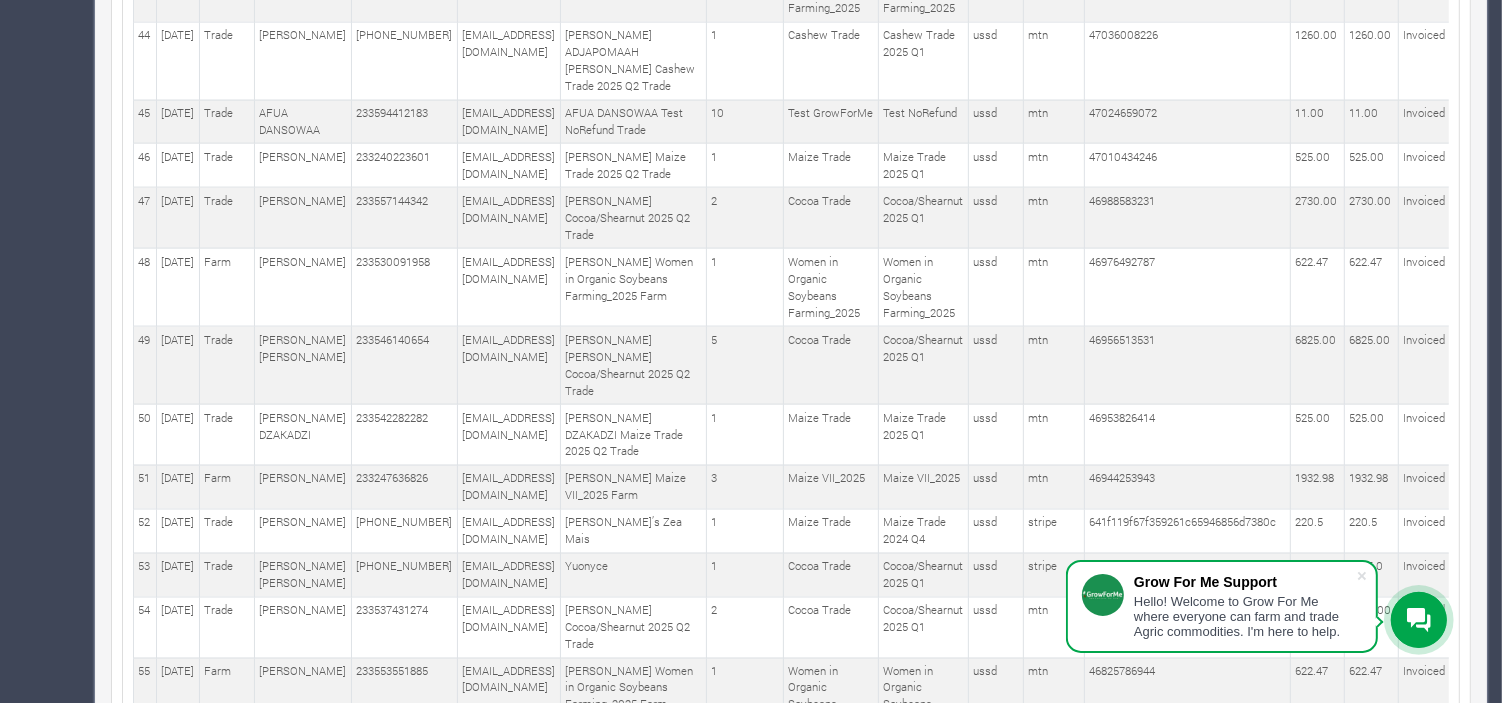 drag, startPoint x: 247, startPoint y: 430, endPoint x: 303, endPoint y: 454, distance: 60.926186 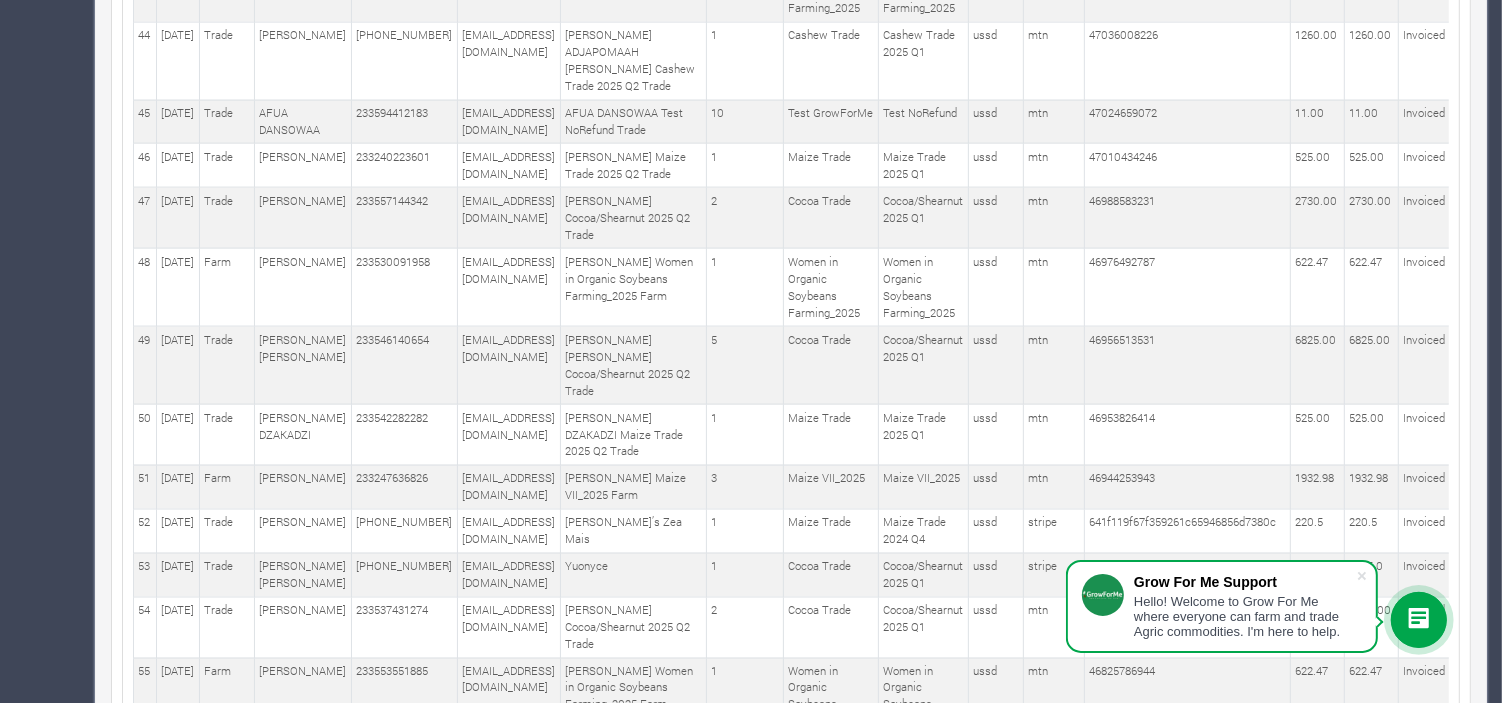 copy on "[PERSON_NAME]" 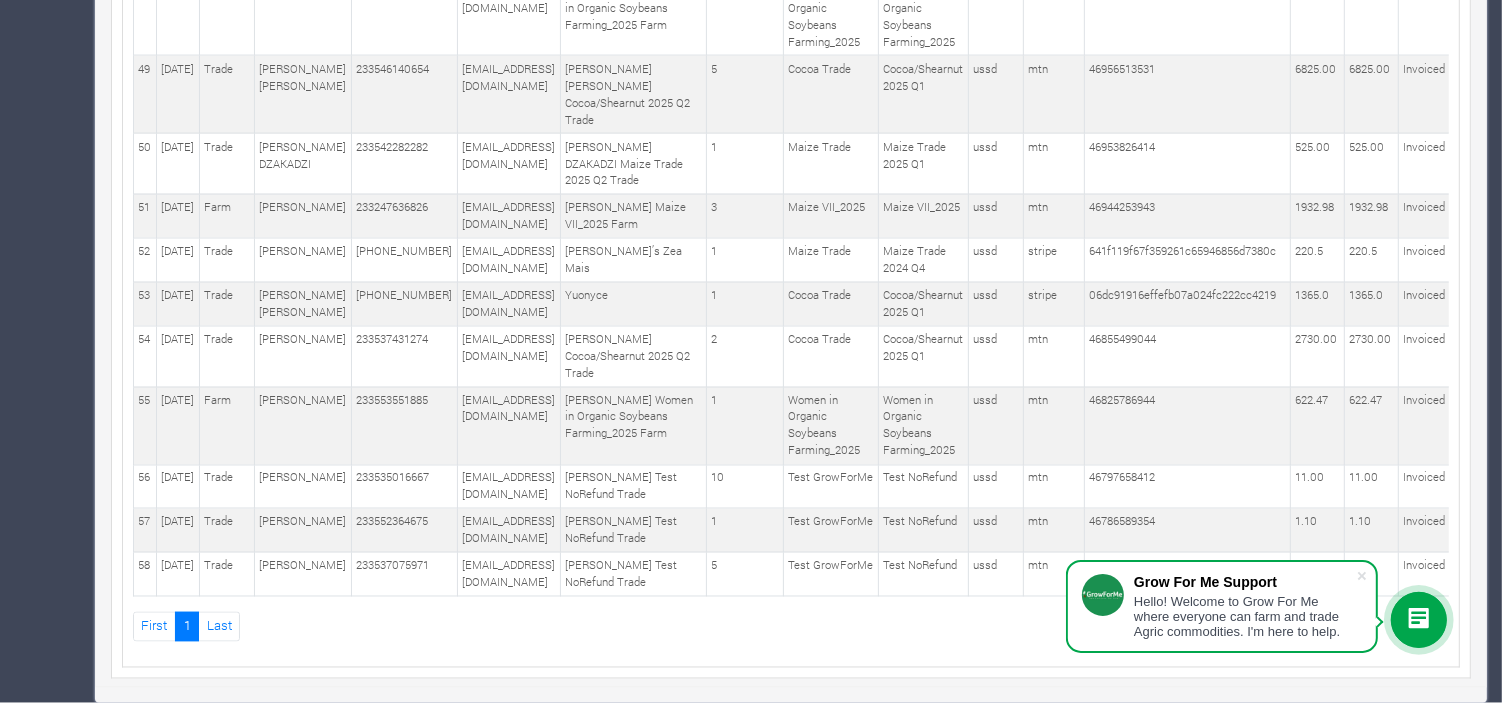 scroll, scrollTop: 2972, scrollLeft: 0, axis: vertical 